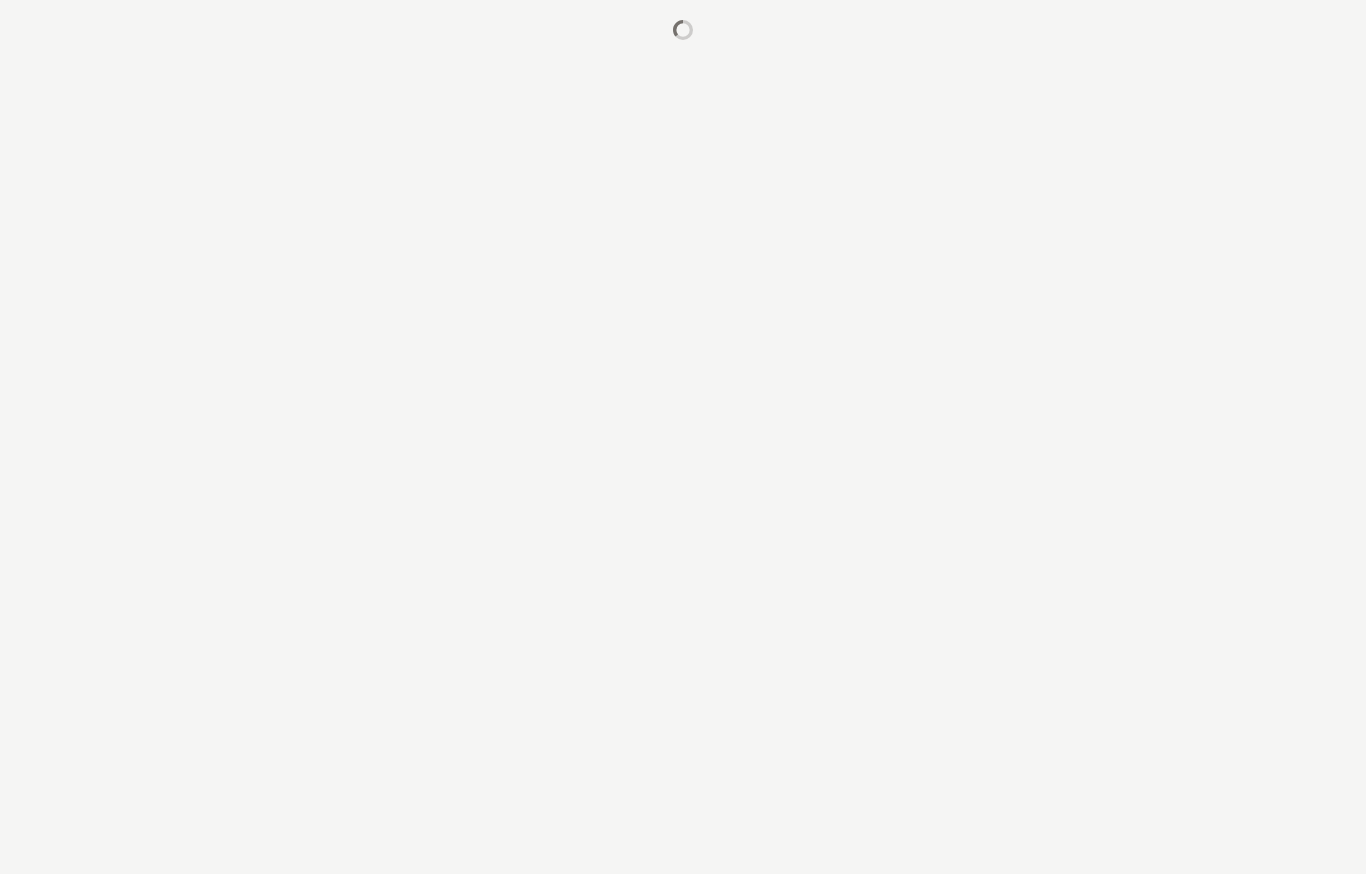 scroll, scrollTop: 0, scrollLeft: 0, axis: both 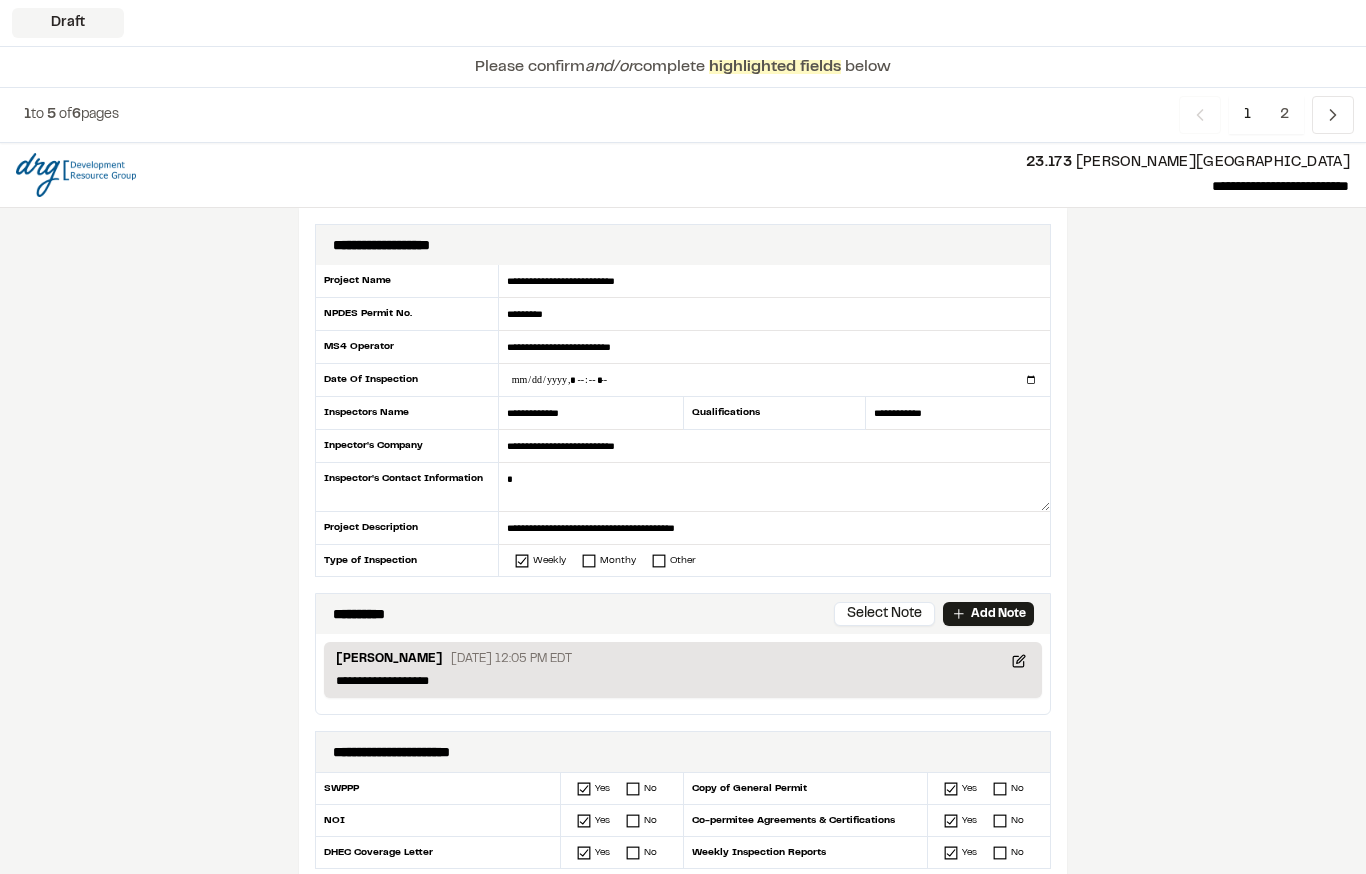 click at bounding box center (774, 380) 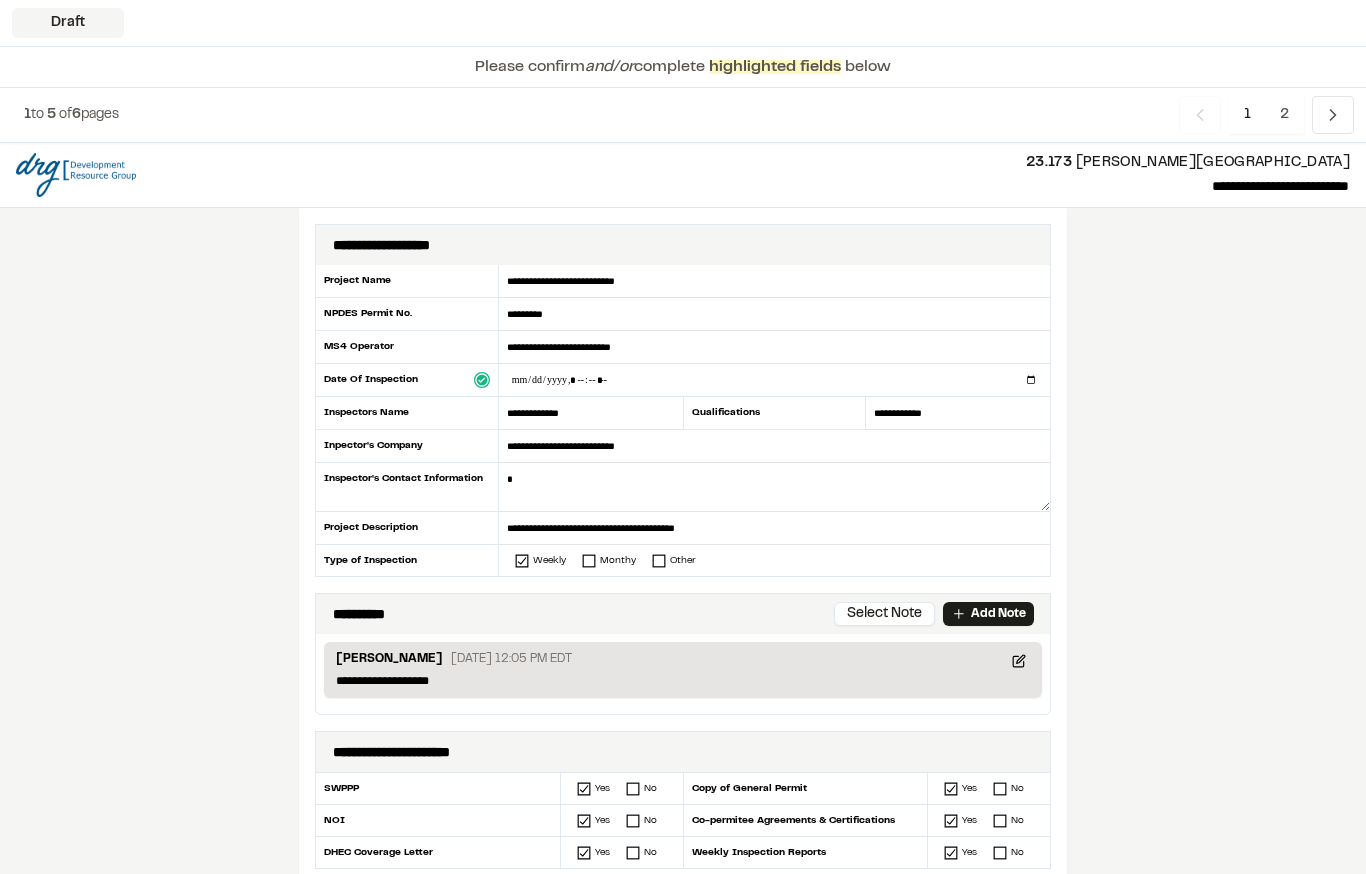 click at bounding box center [774, 487] 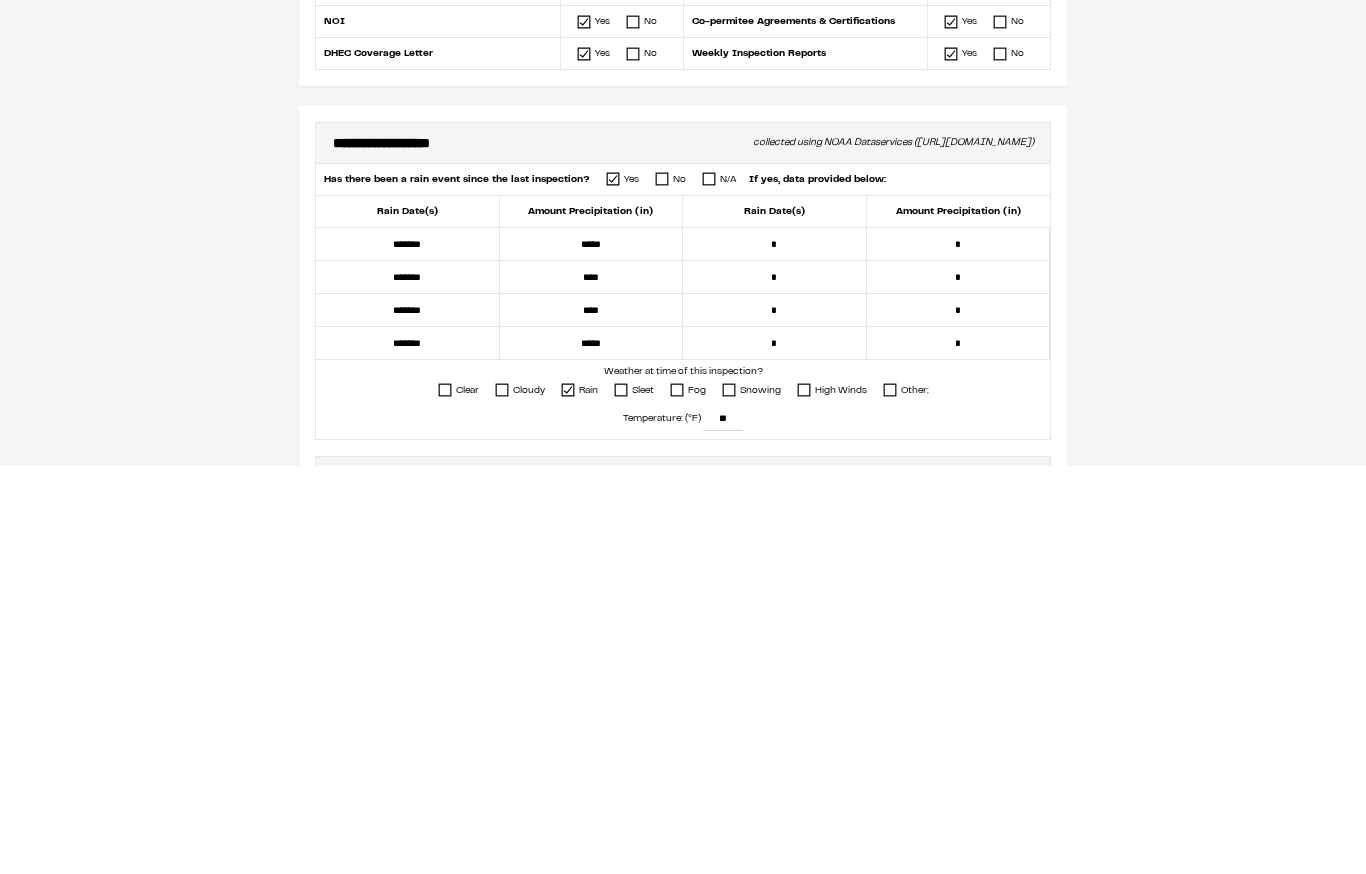 scroll, scrollTop: 421, scrollLeft: 0, axis: vertical 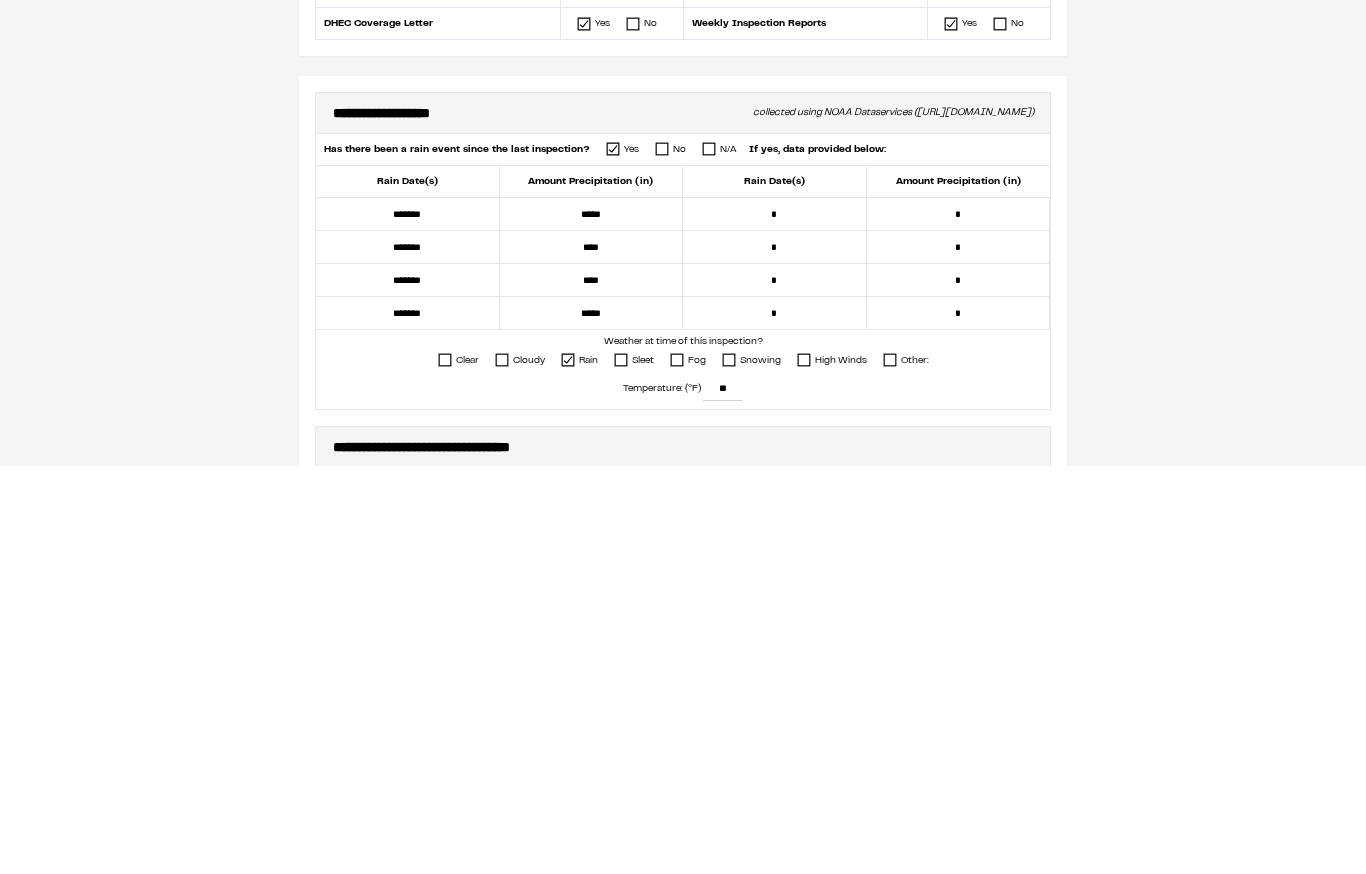 type on "**********" 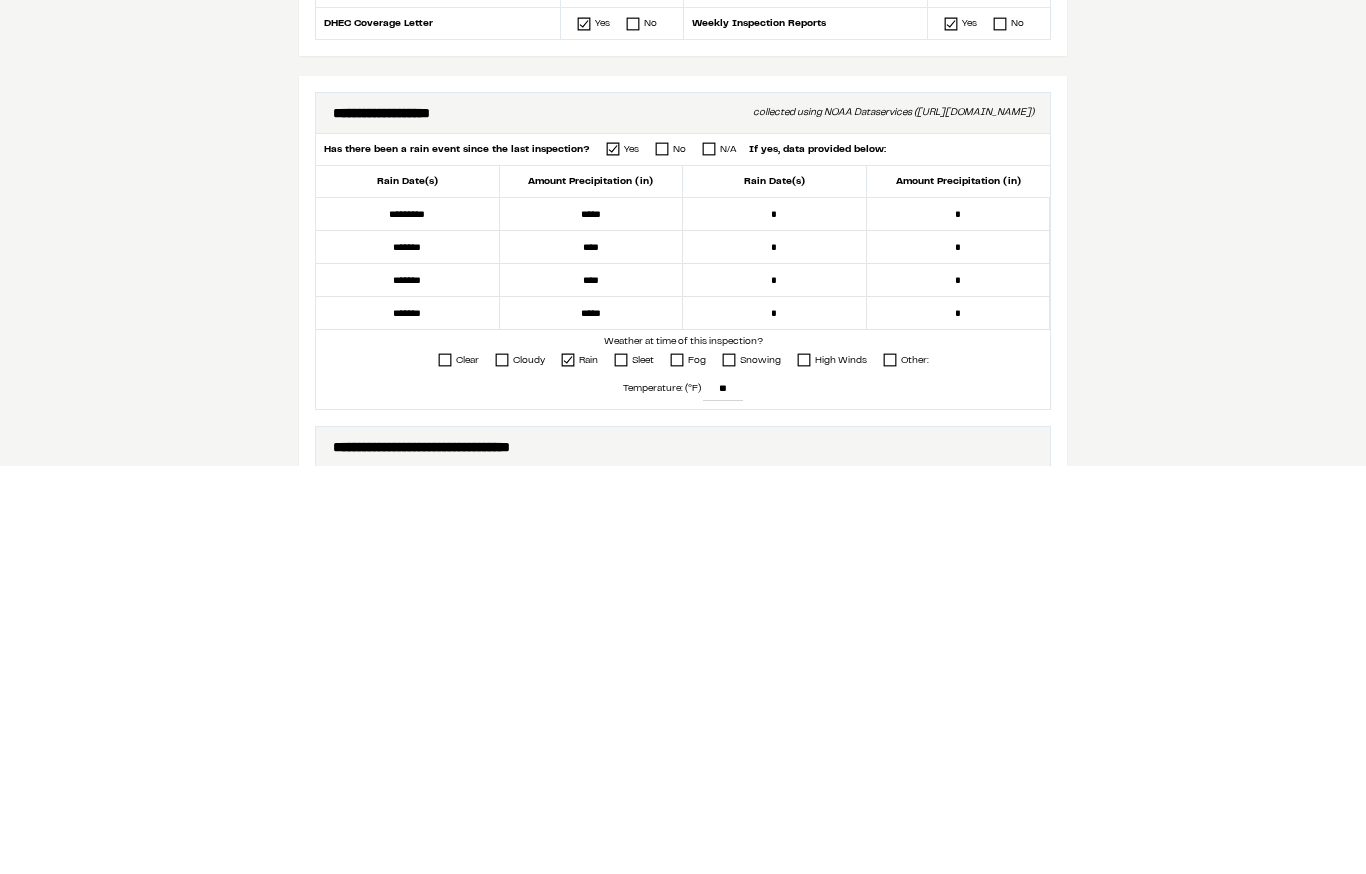 type on "*********" 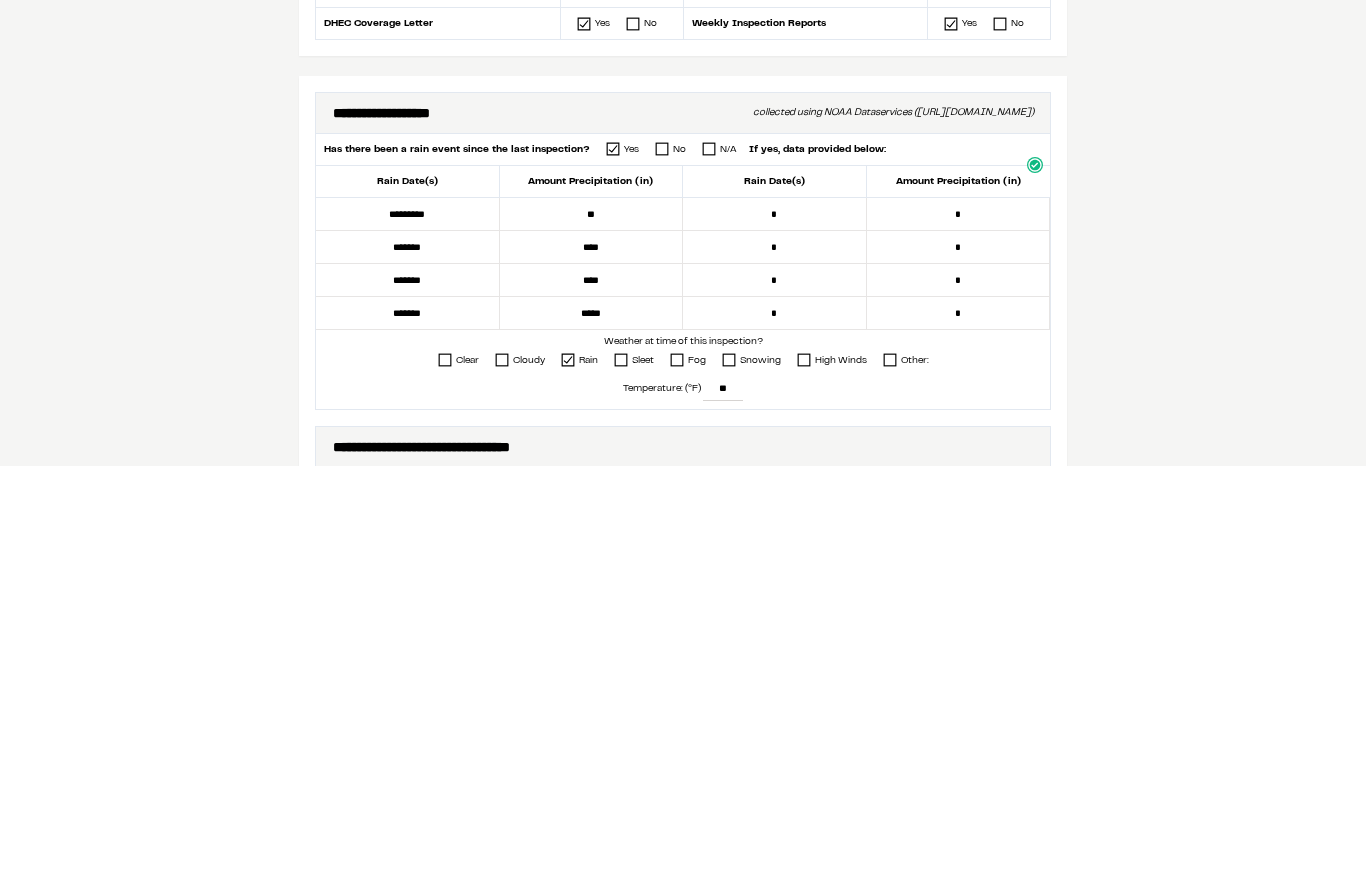 type on "*" 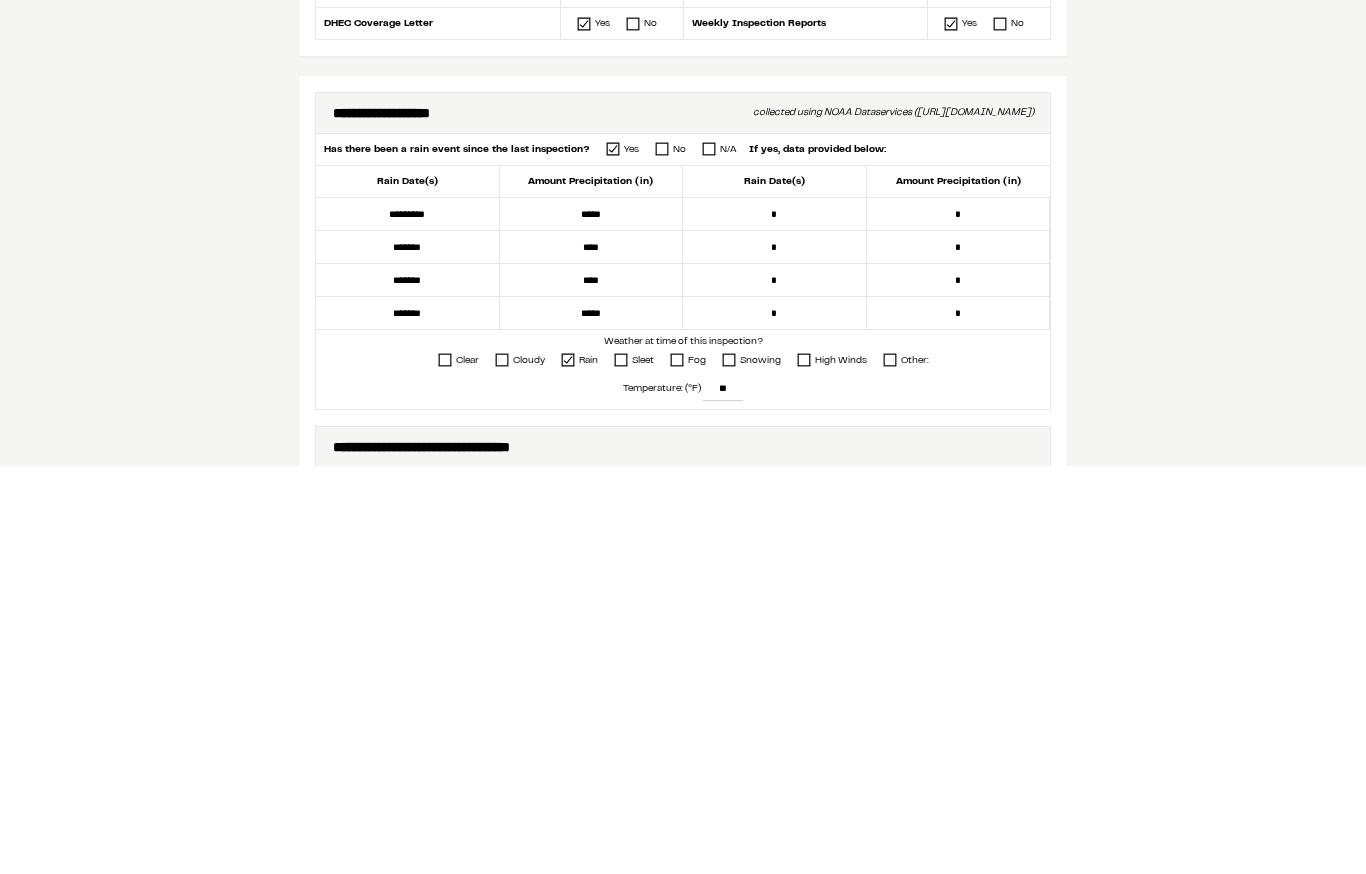 type on "*****" 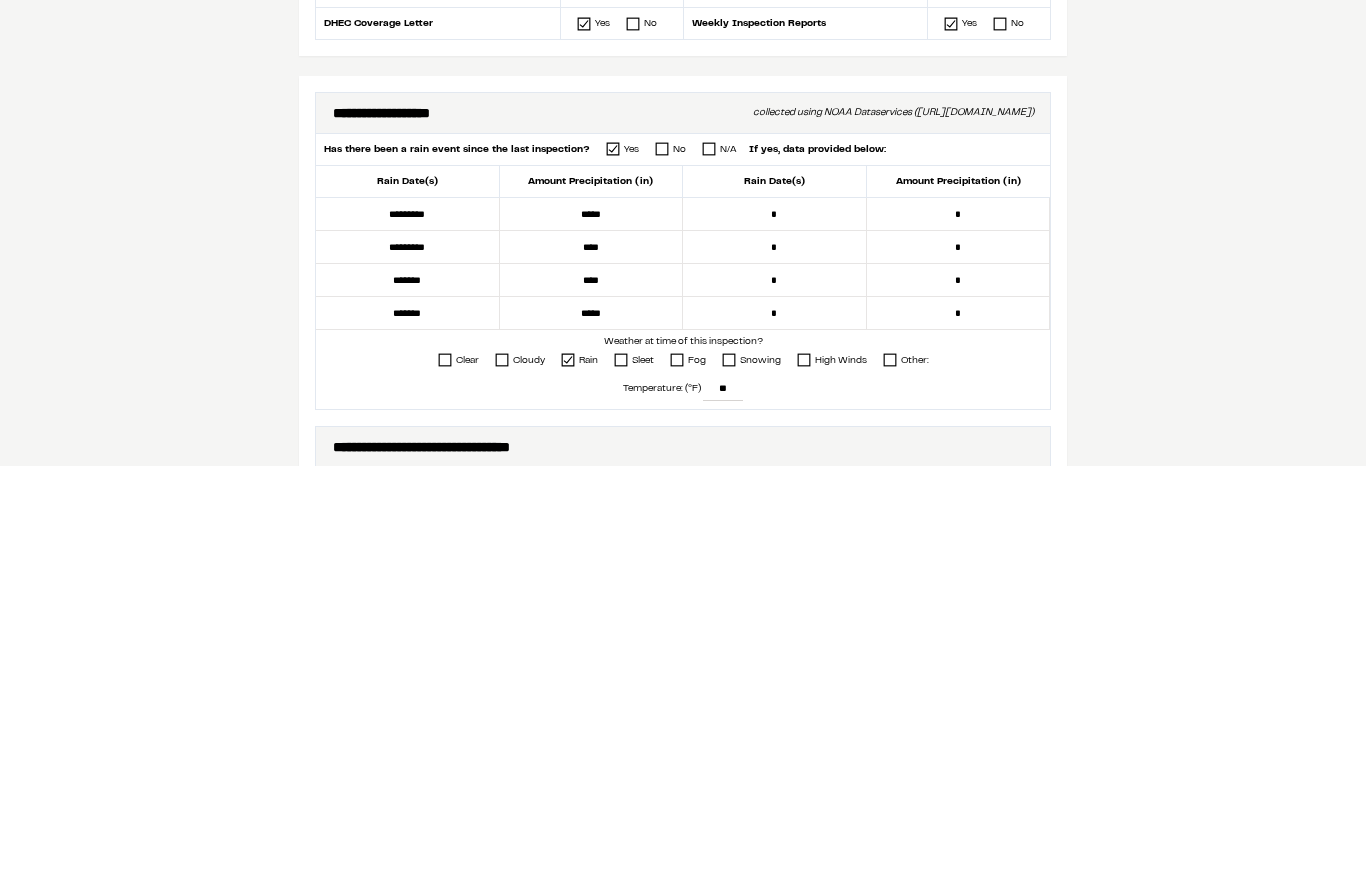 type on "*********" 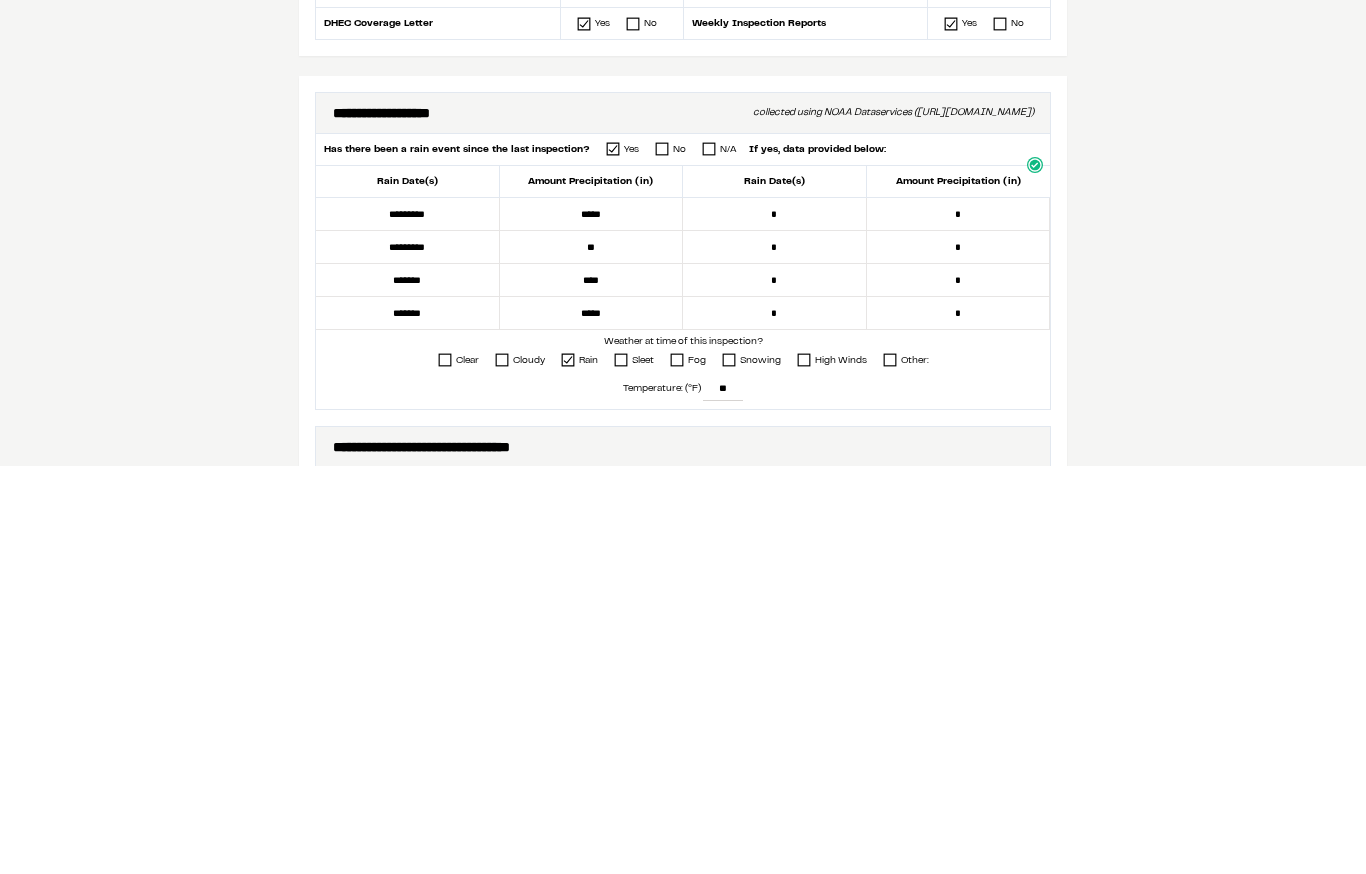 type on "*" 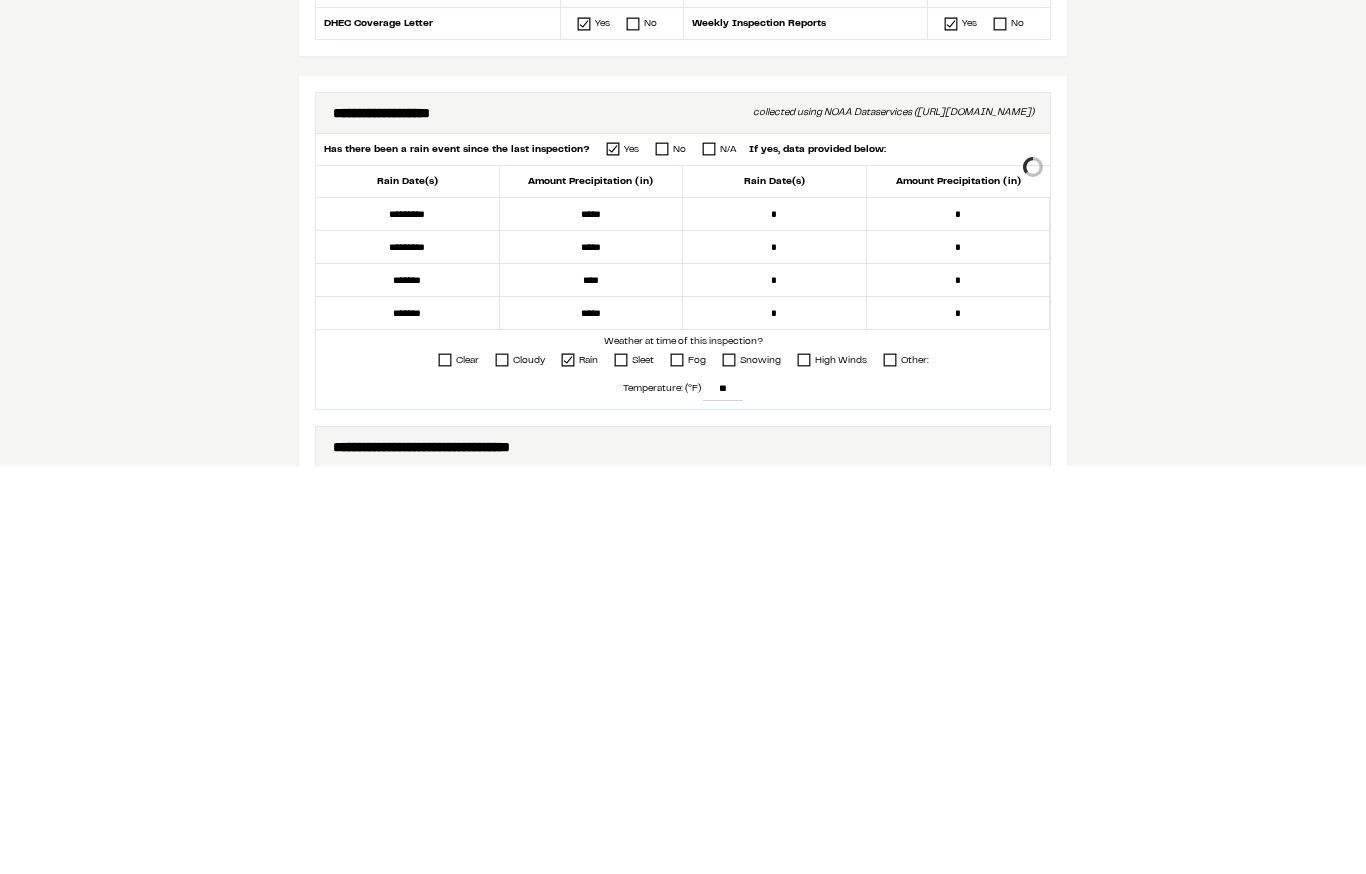 type on "*****" 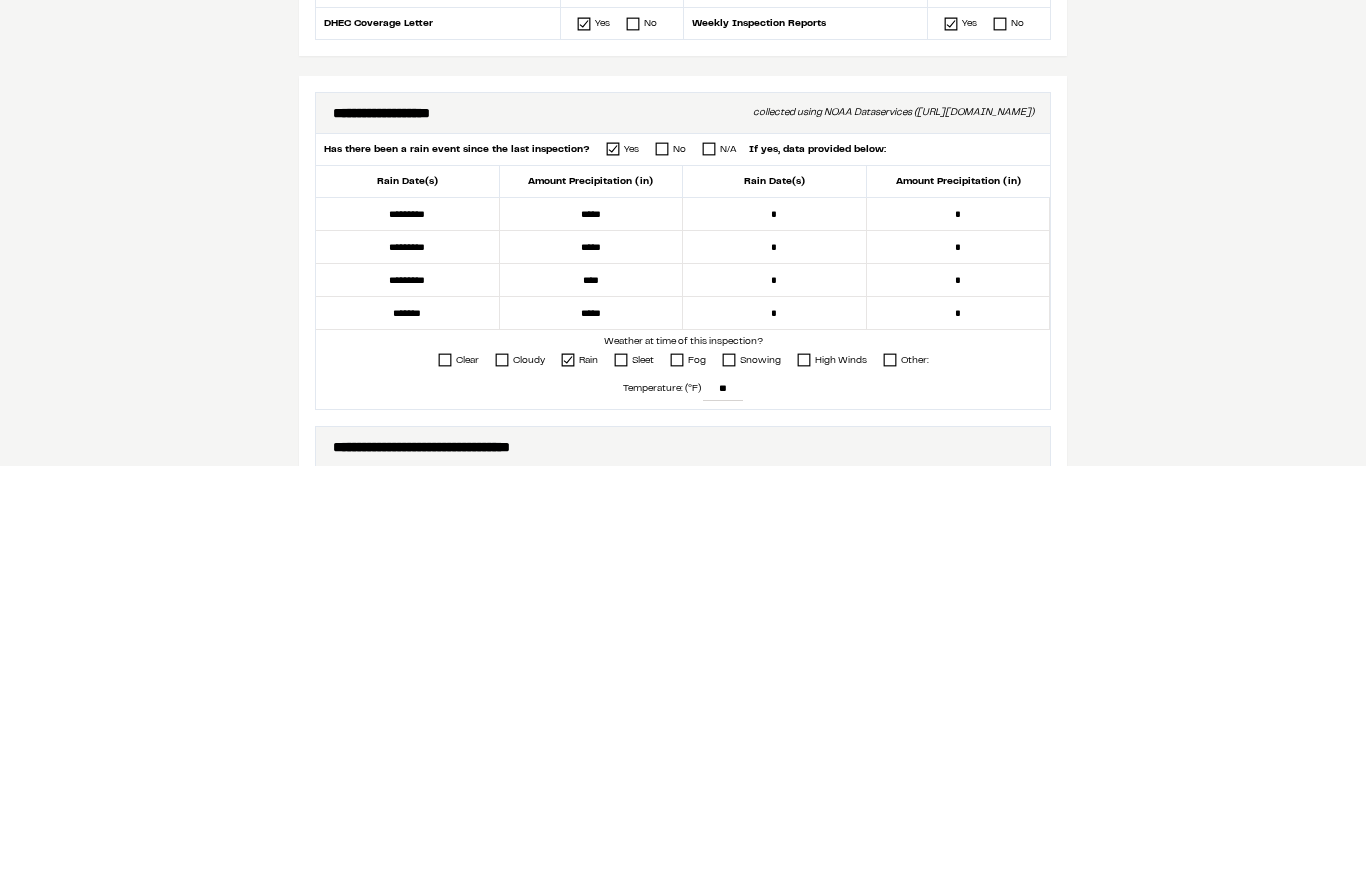type on "*********" 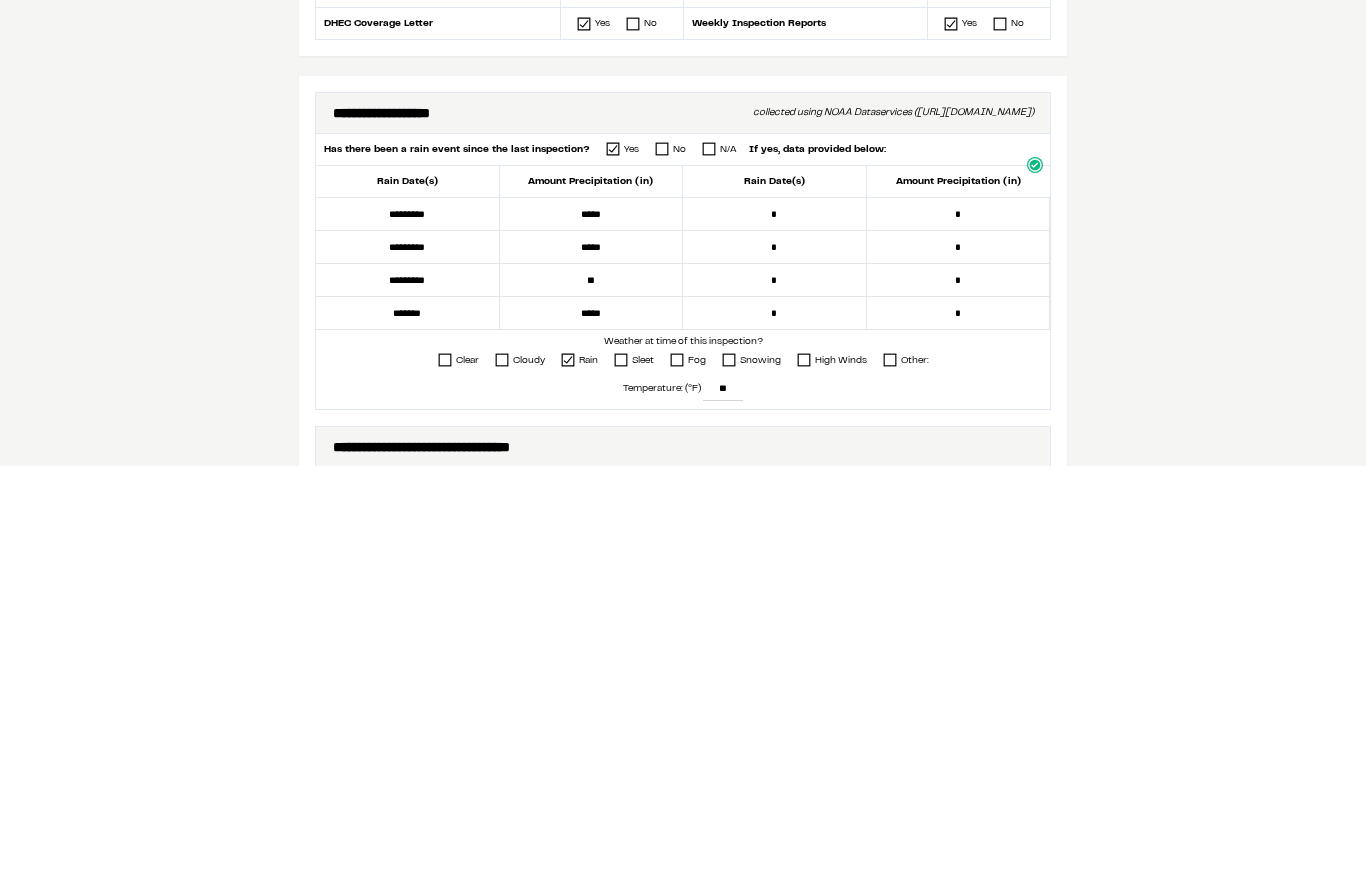 type on "*" 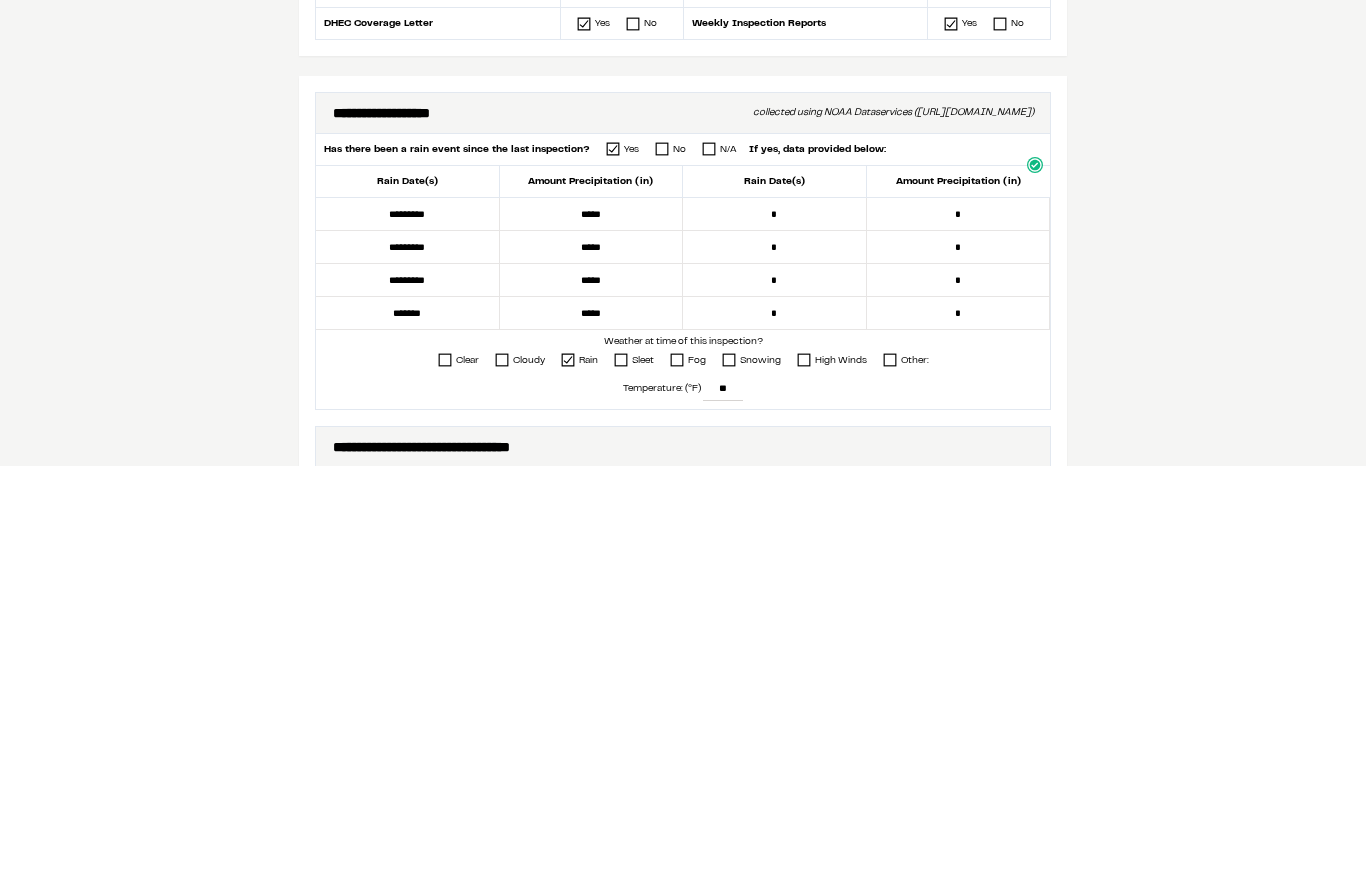 type on "*****" 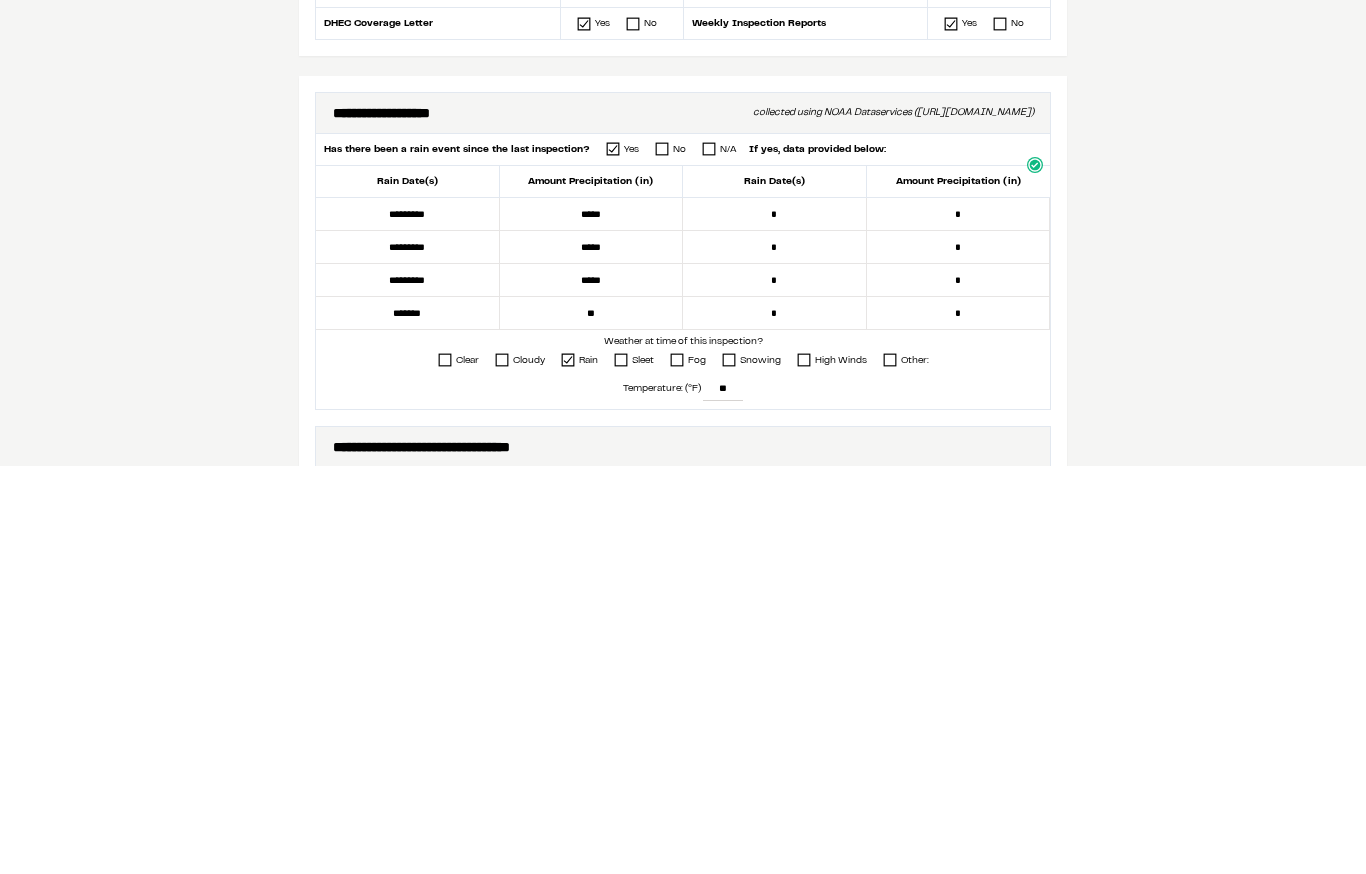 type on "*" 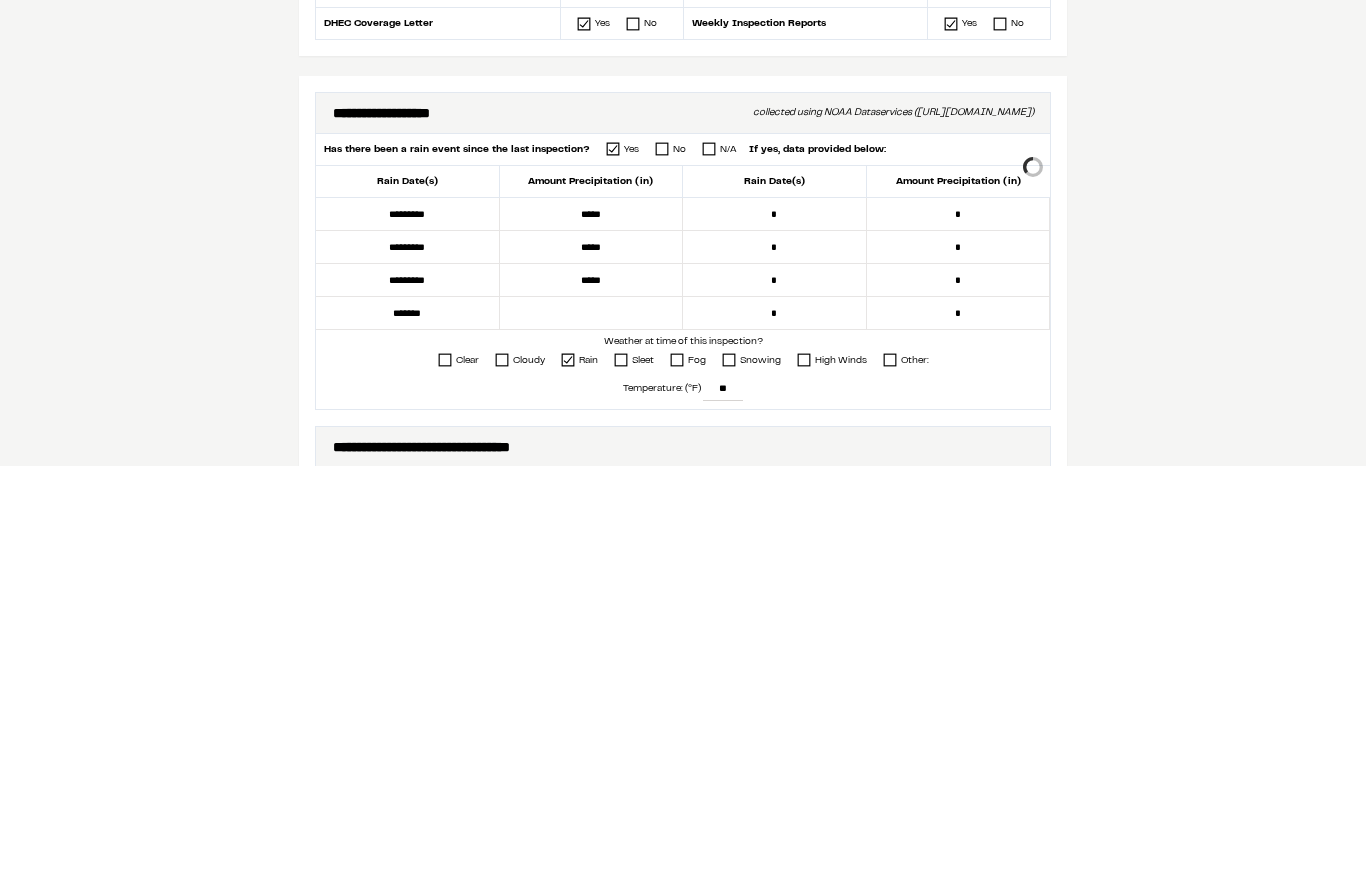 type 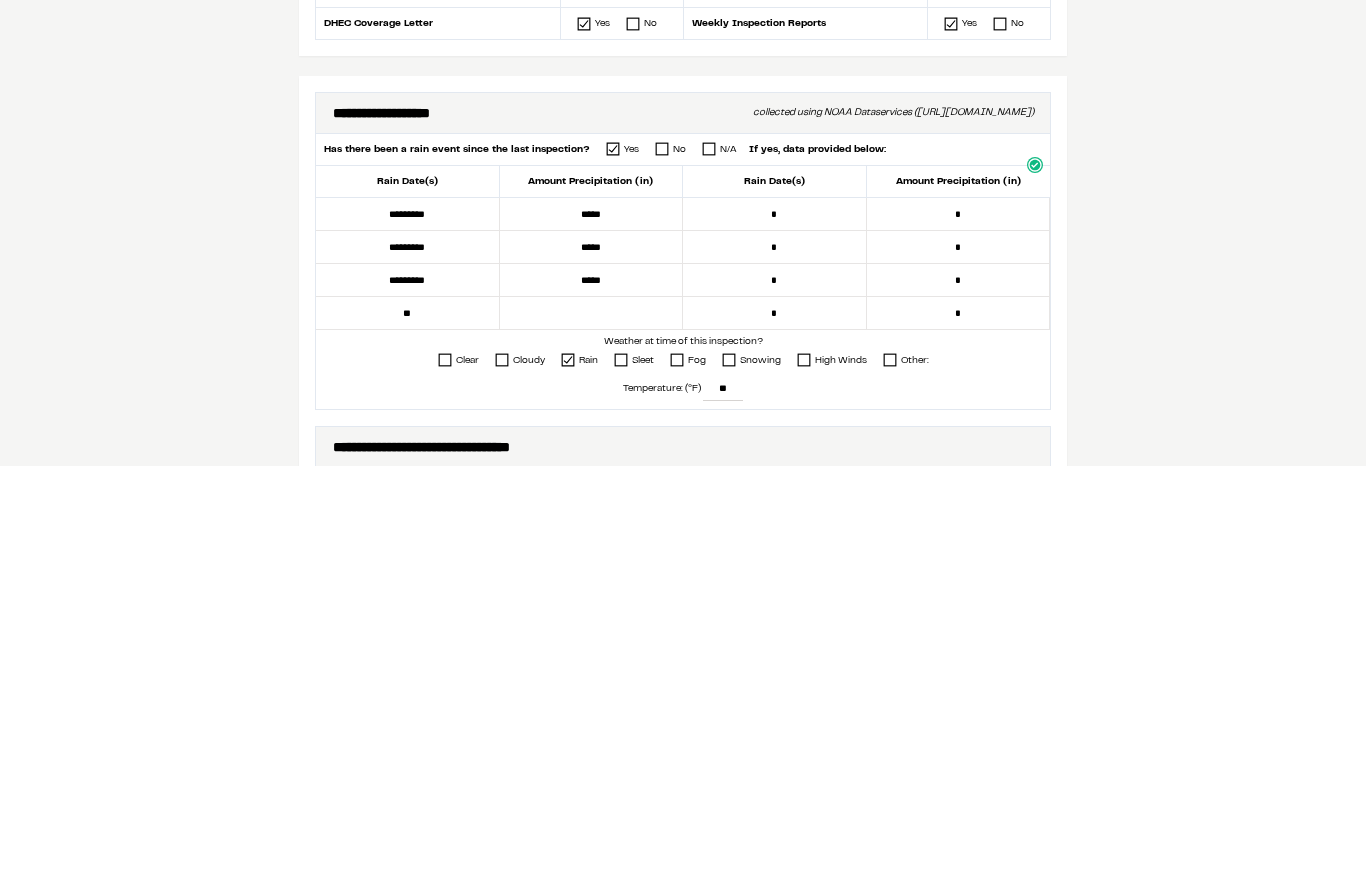 type on "*" 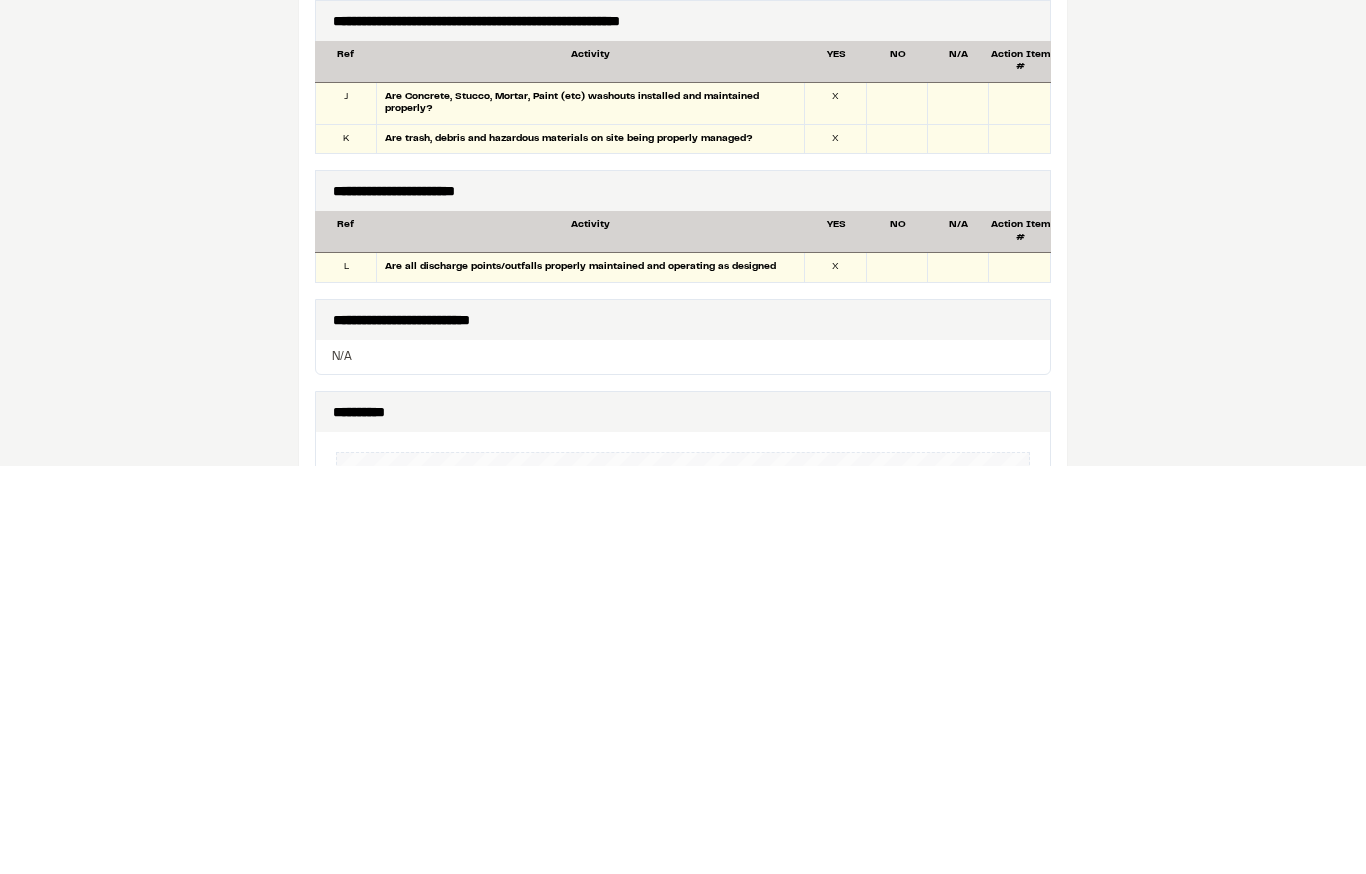 scroll, scrollTop: 1781, scrollLeft: 0, axis: vertical 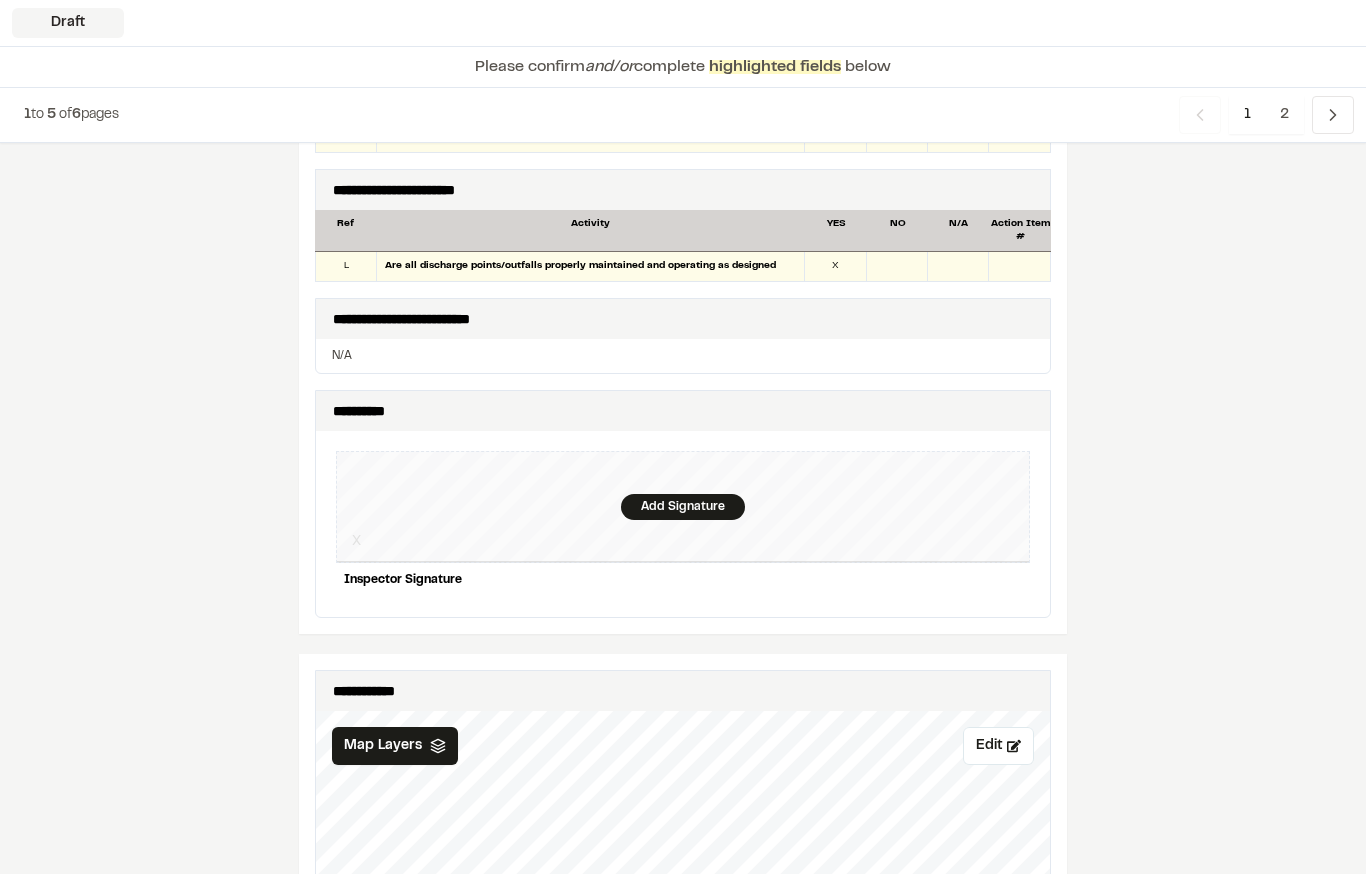 type 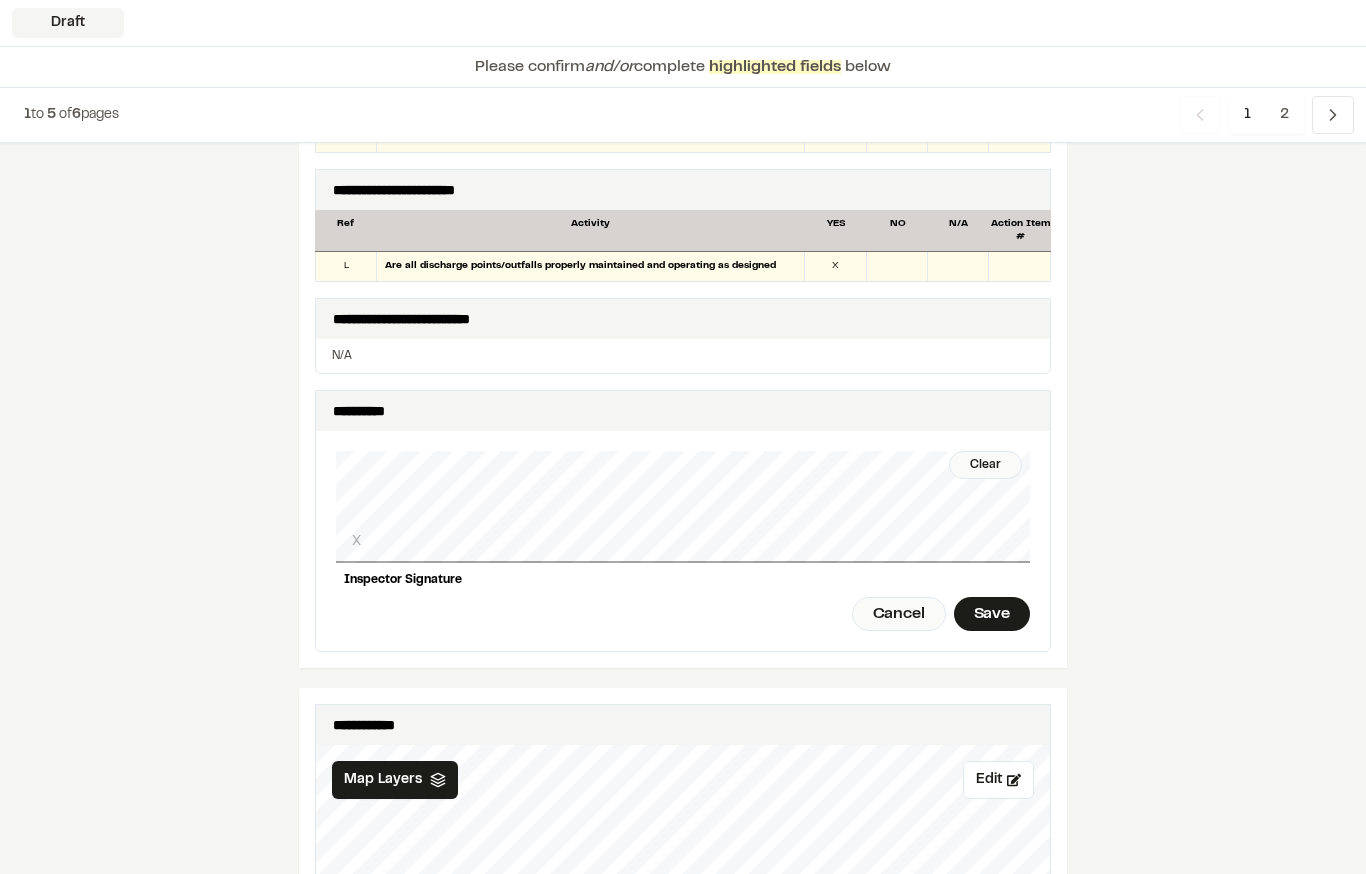 click on "Save" at bounding box center [992, 614] 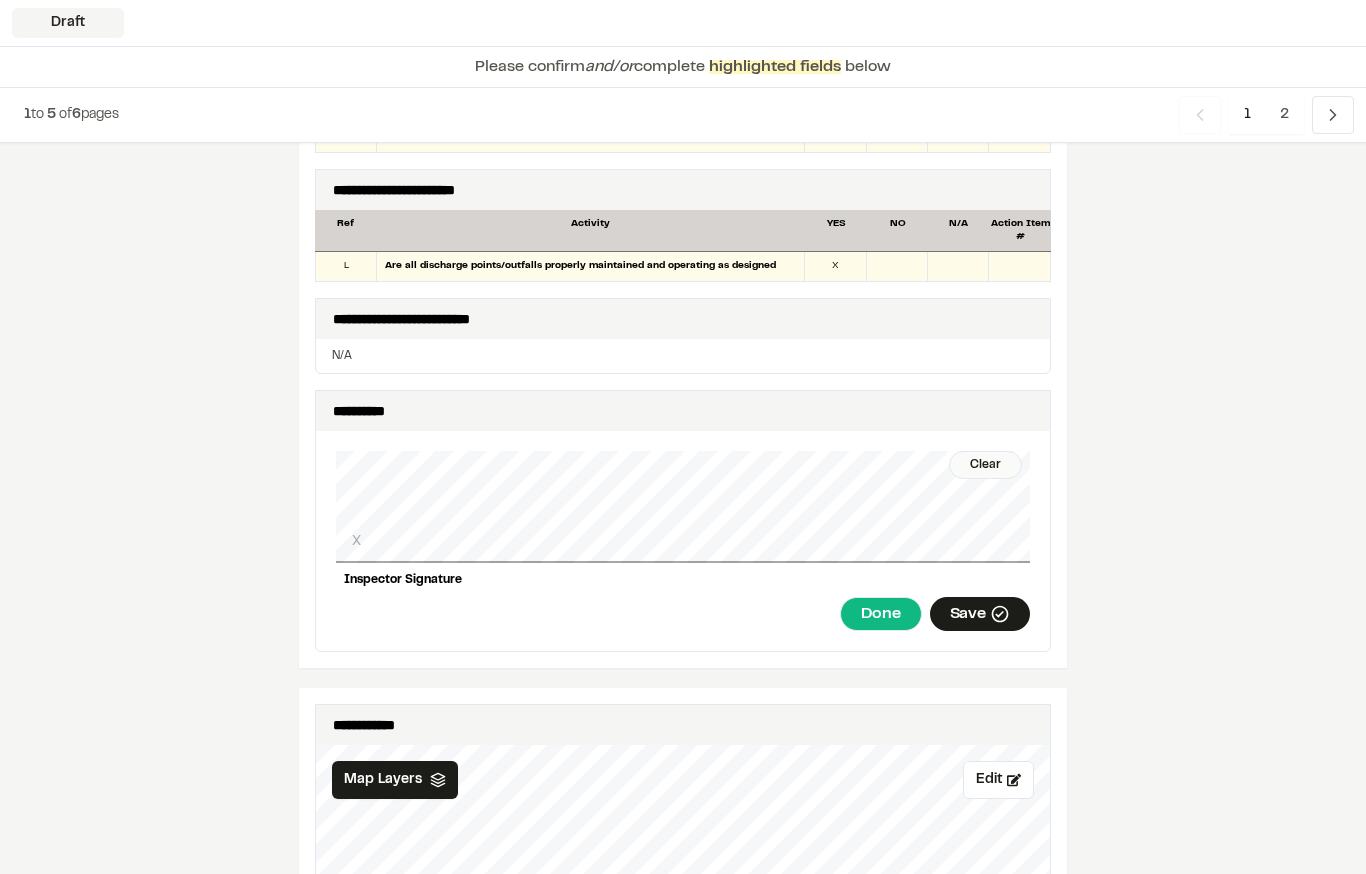 click on "Done" at bounding box center [880, 614] 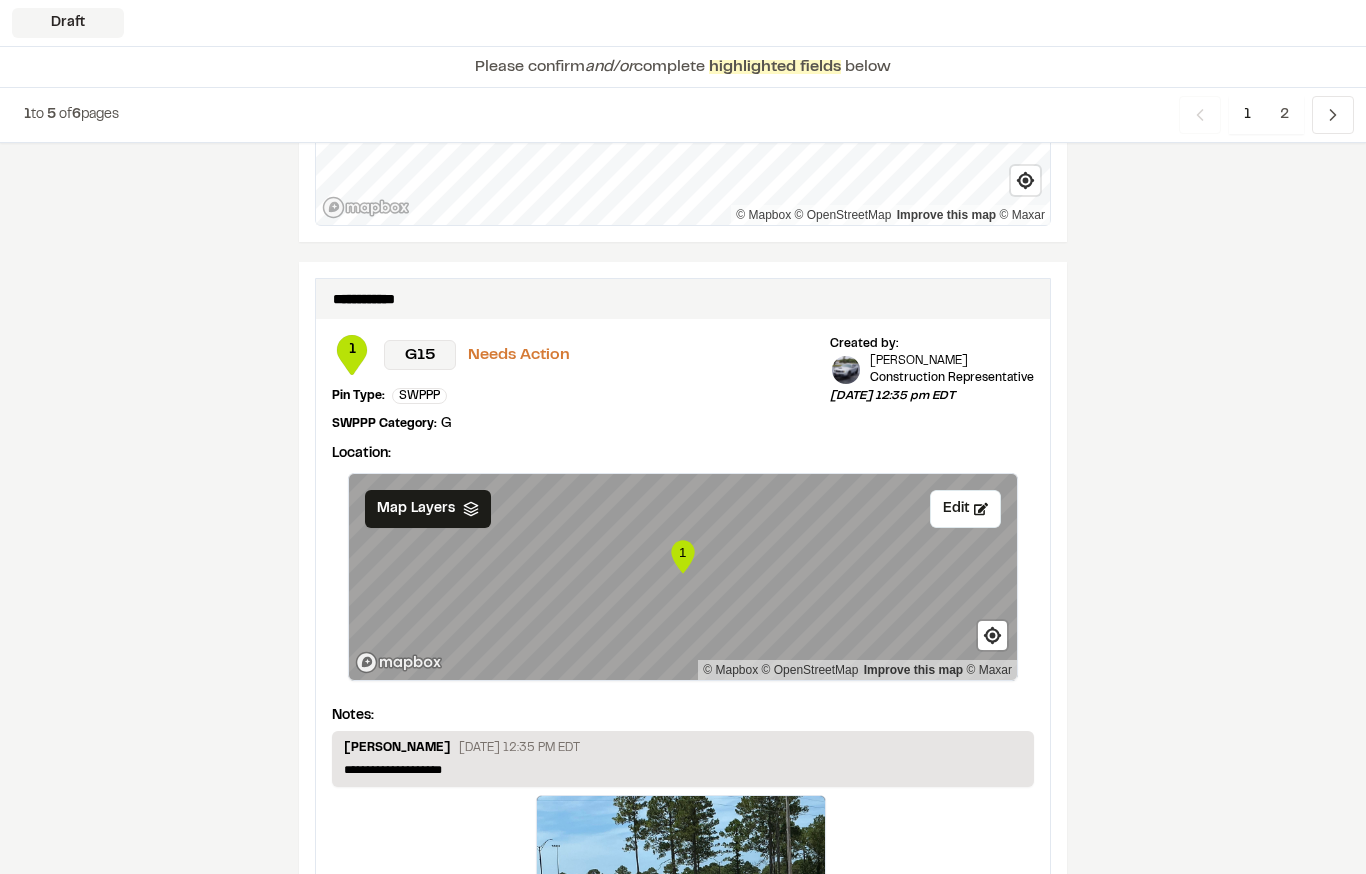 scroll, scrollTop: 3394, scrollLeft: 0, axis: vertical 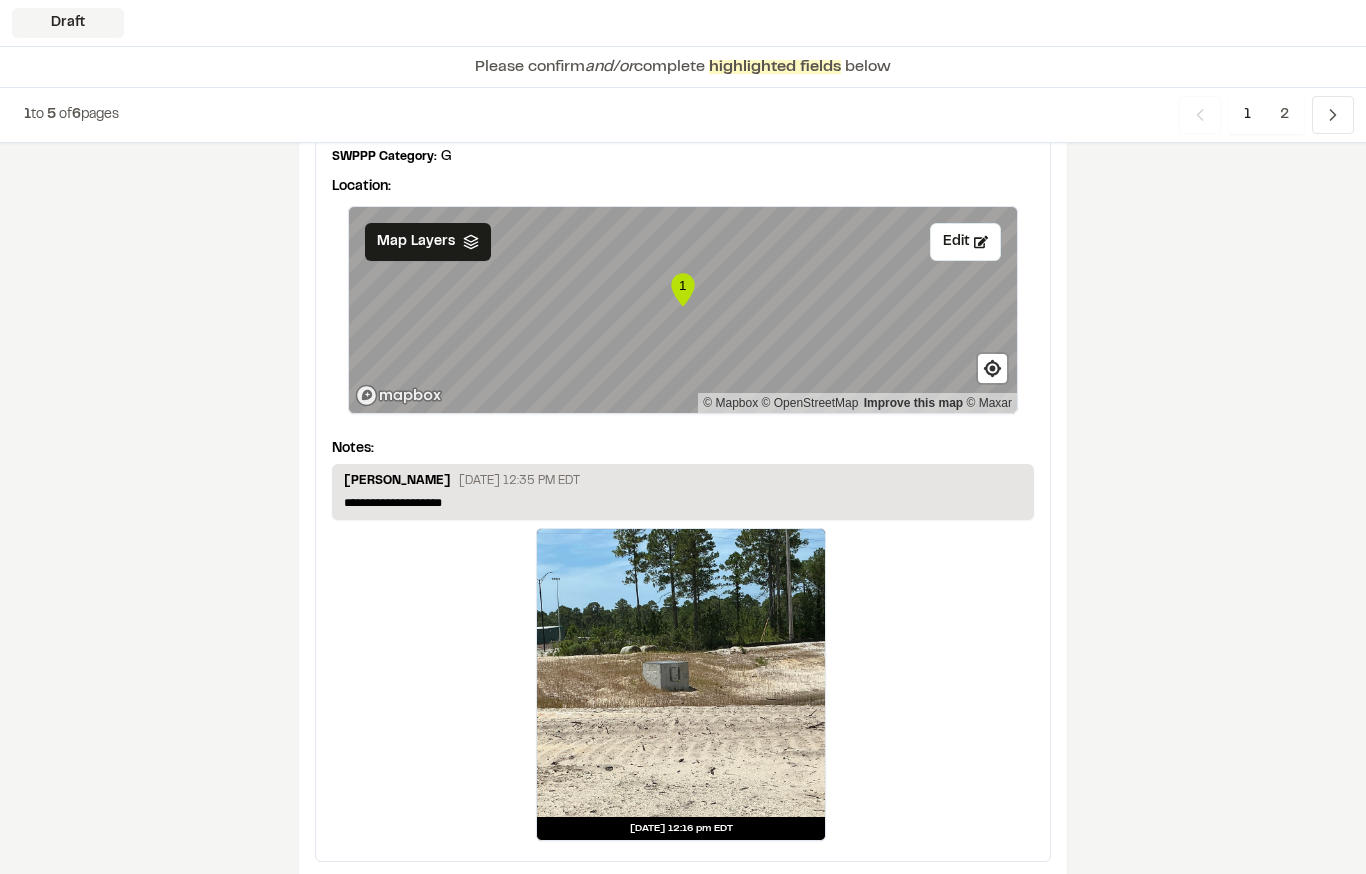 click on "Previous" at bounding box center [1333, 115] 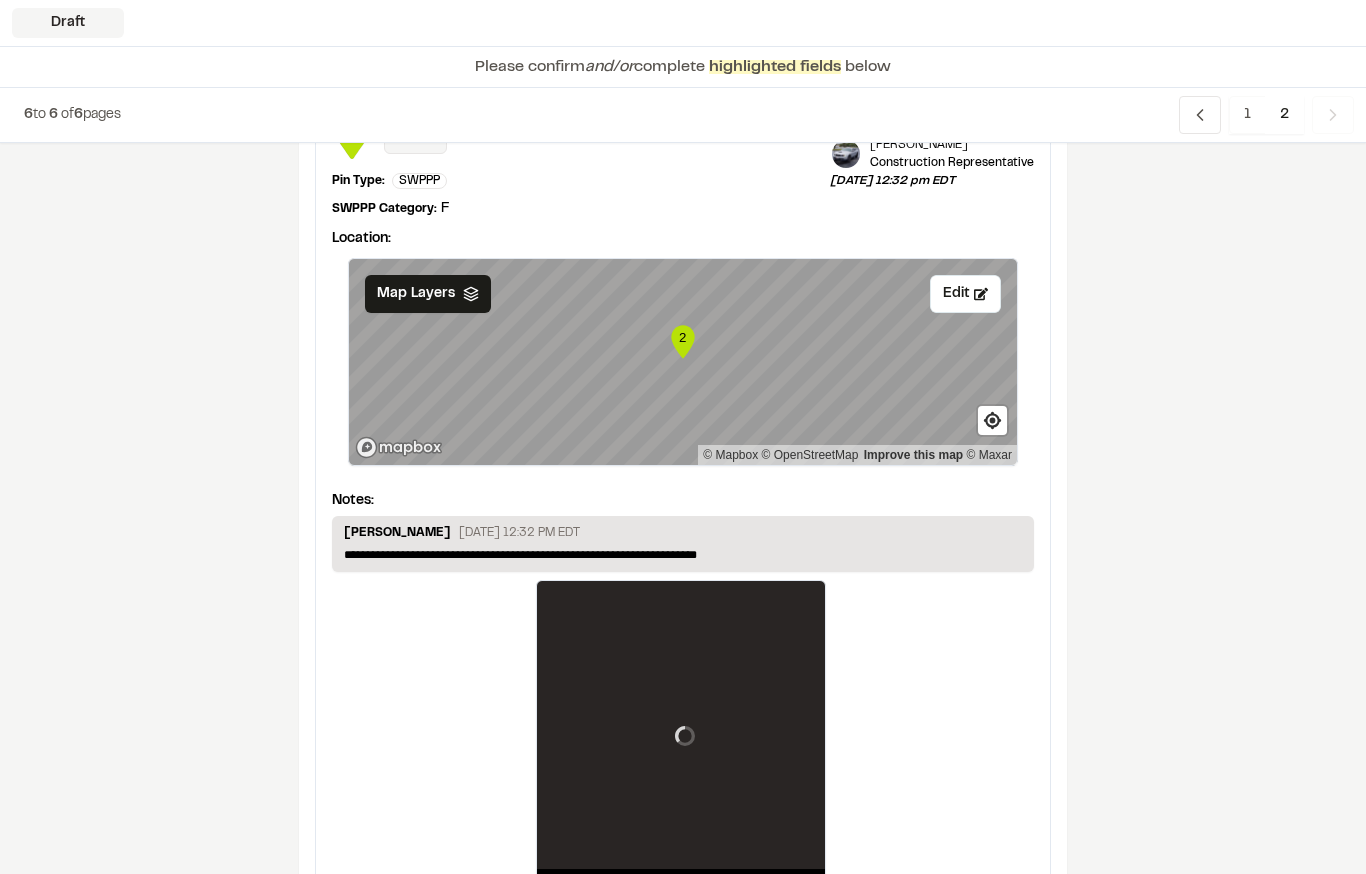 scroll, scrollTop: 197, scrollLeft: 0, axis: vertical 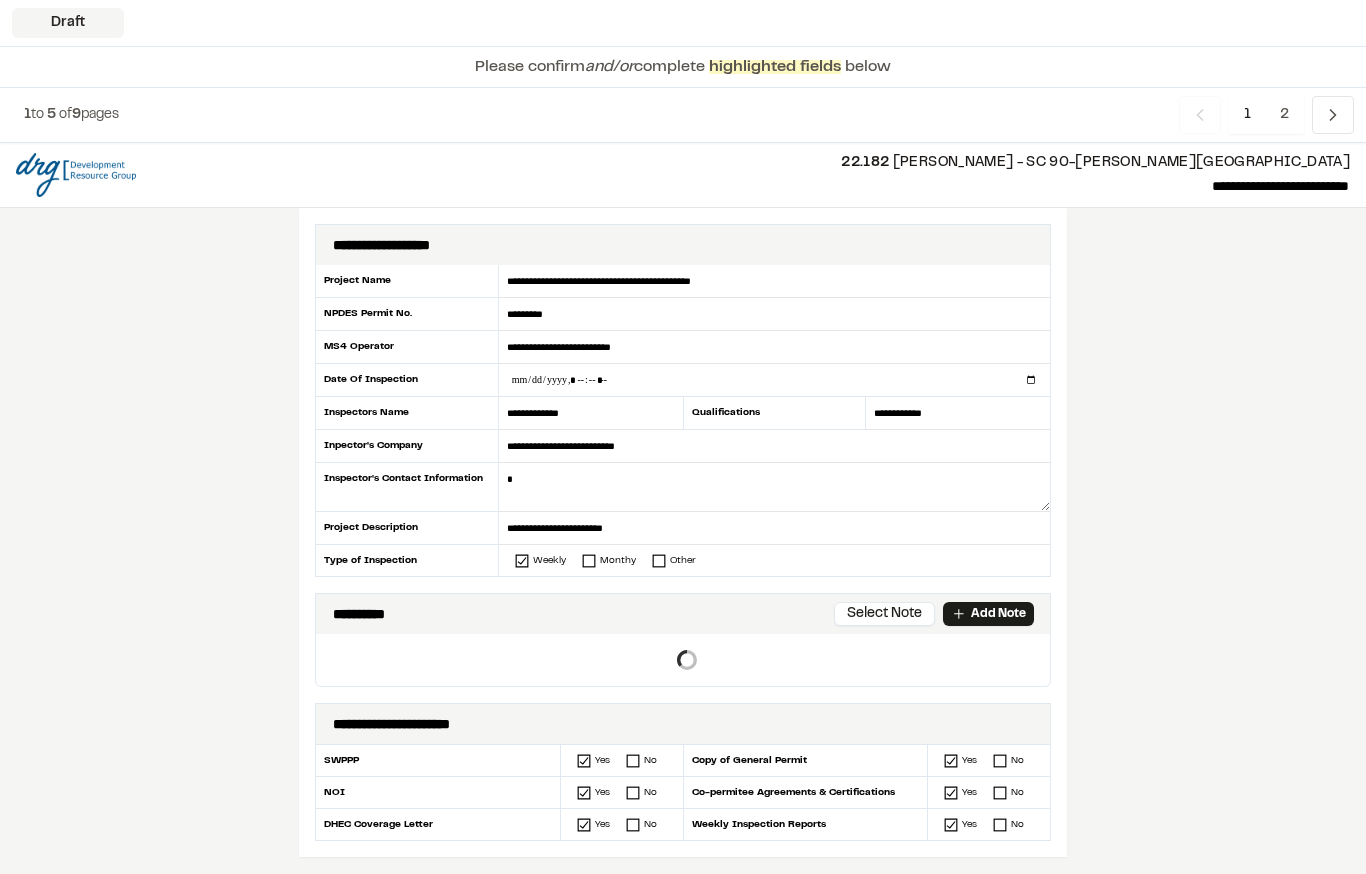 click at bounding box center [774, 380] 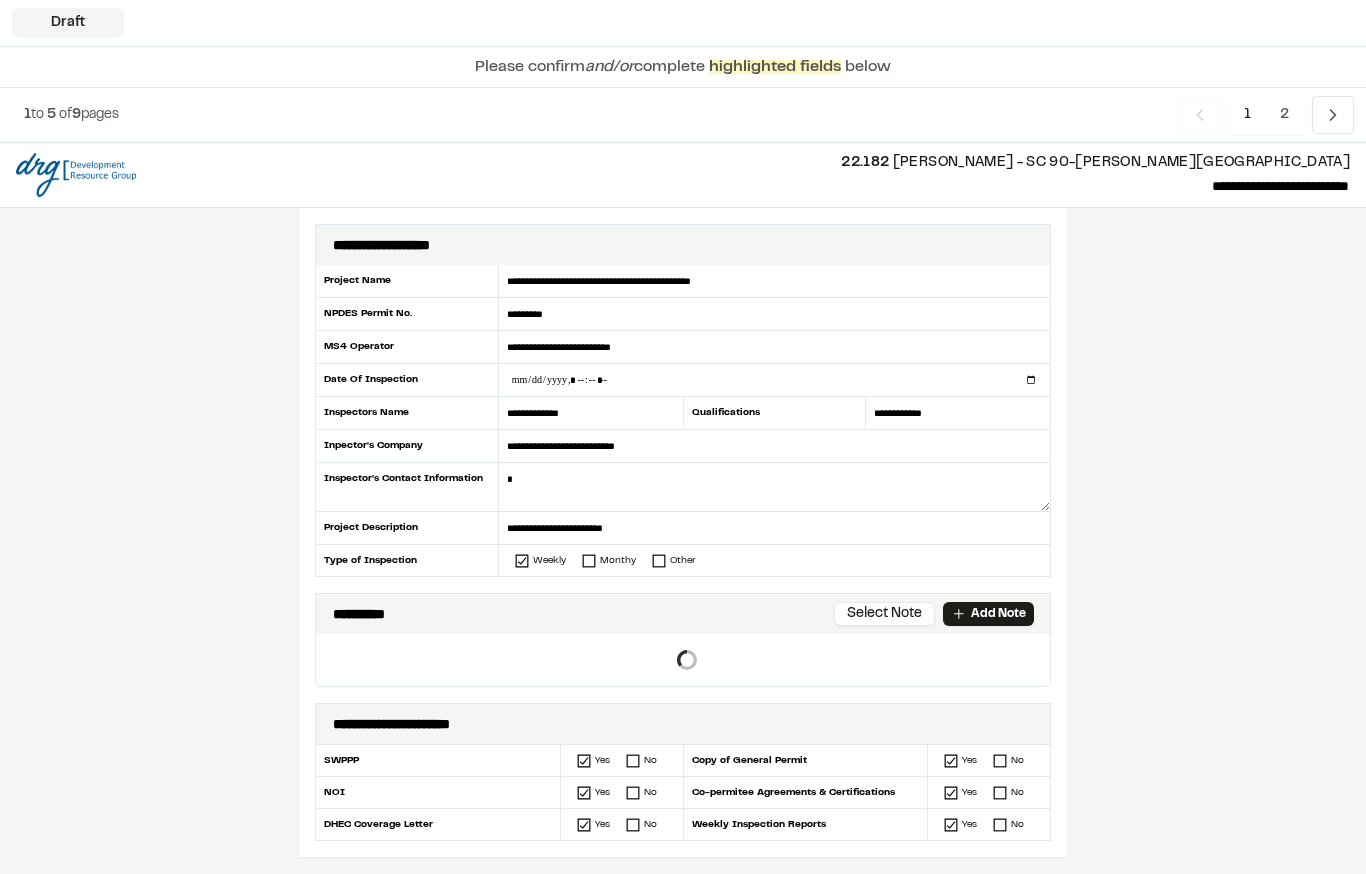 type on "**********" 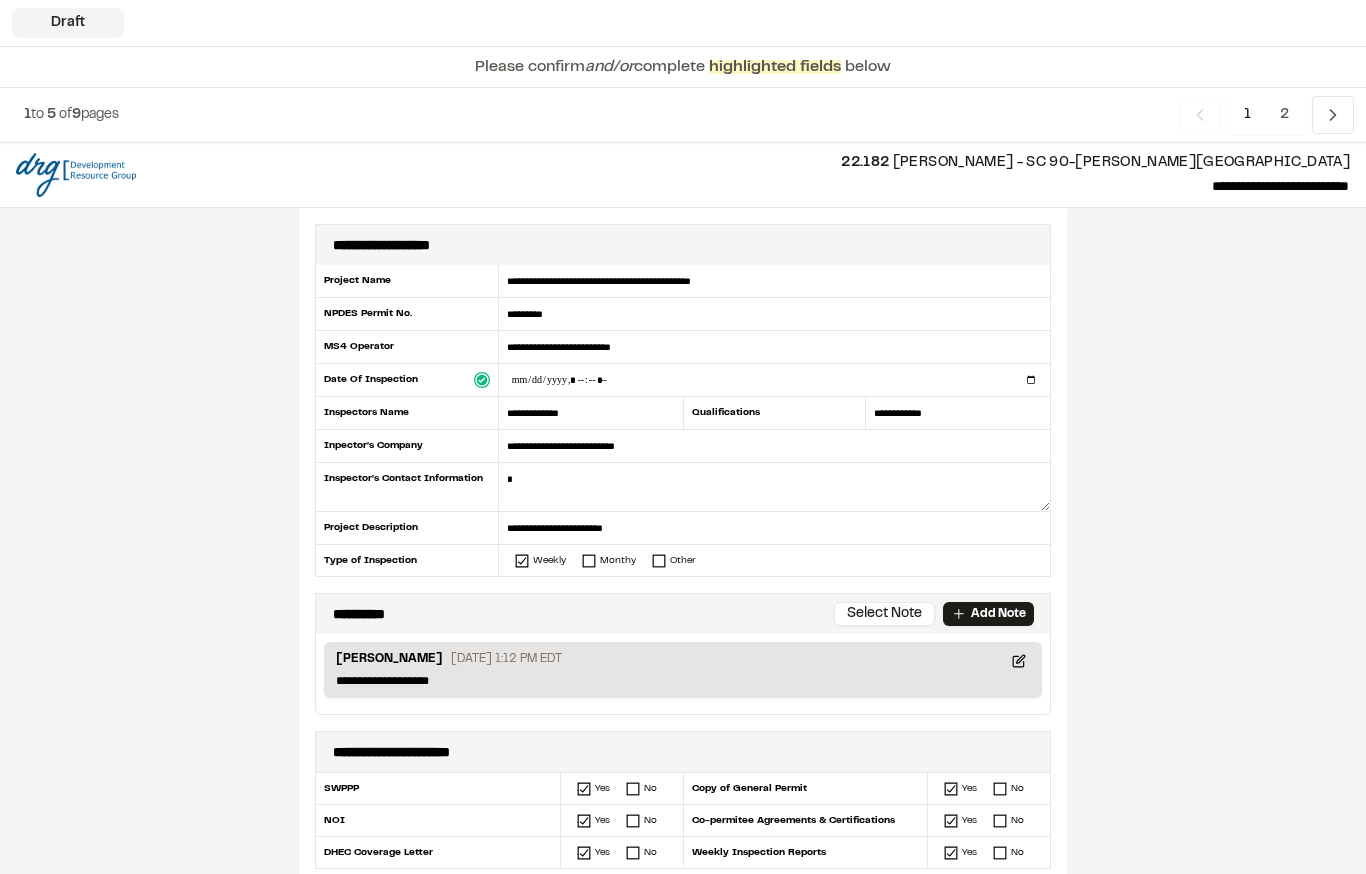 click at bounding box center [774, 487] 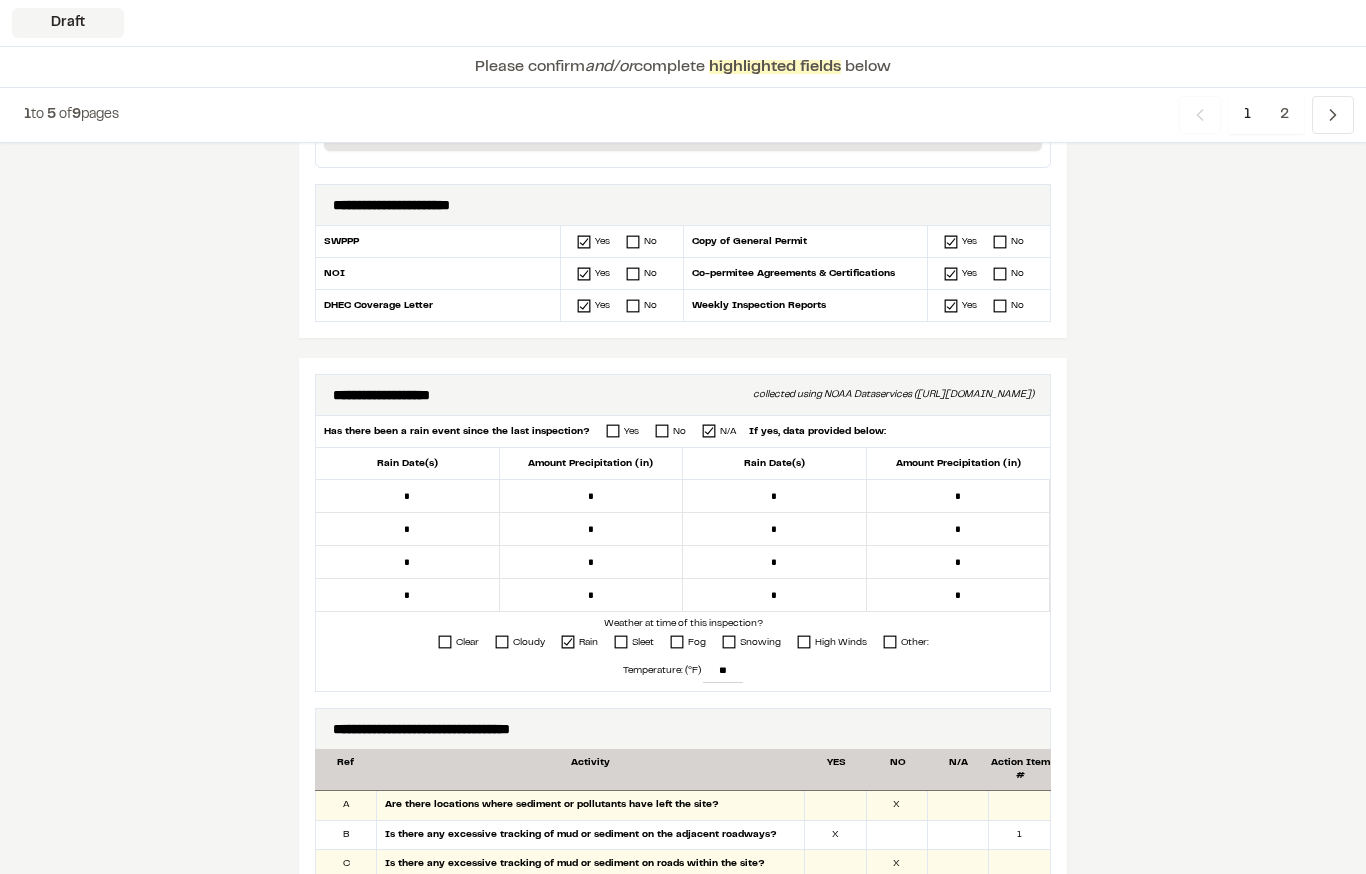 scroll, scrollTop: 548, scrollLeft: 0, axis: vertical 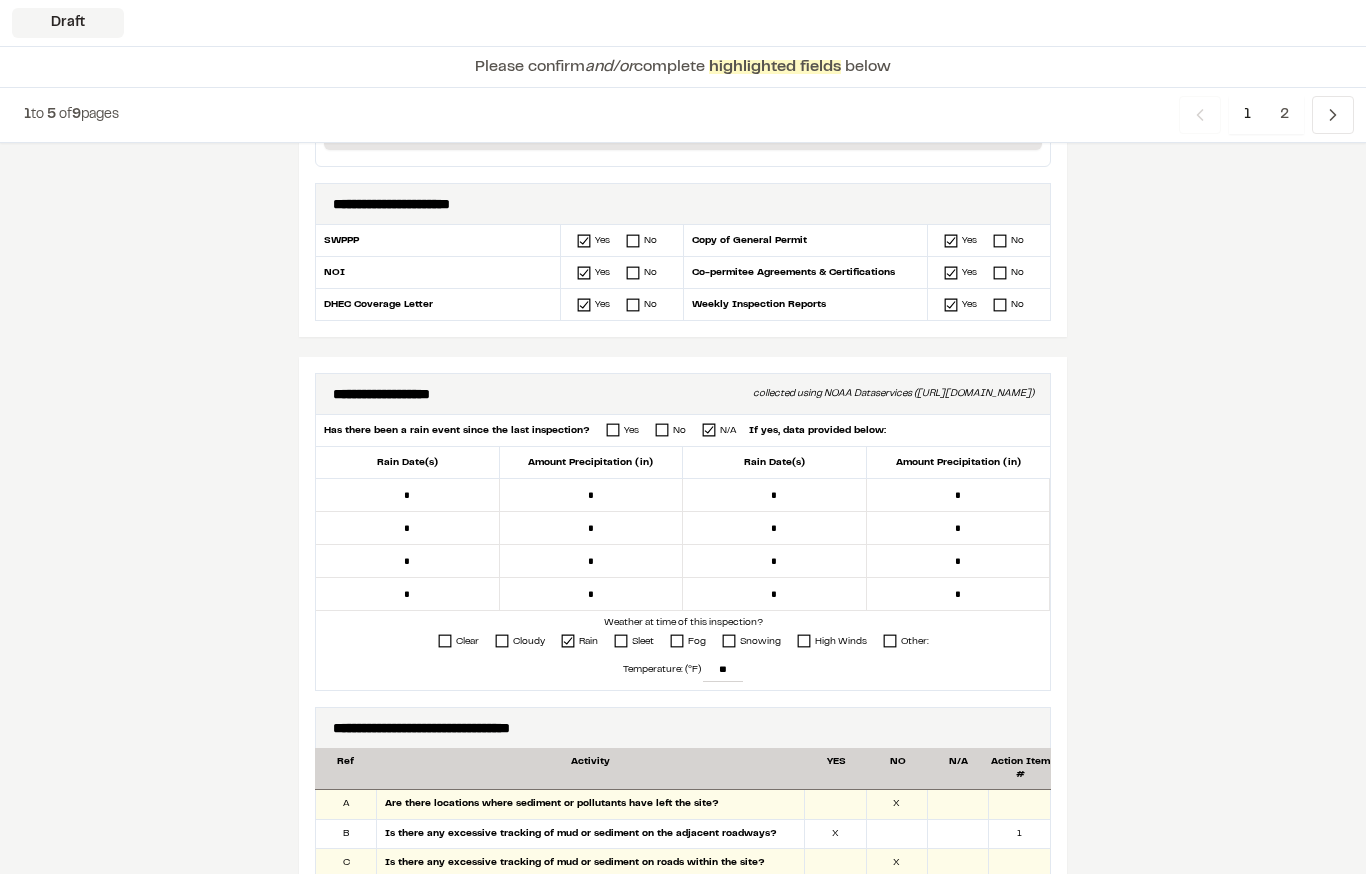 type on "**********" 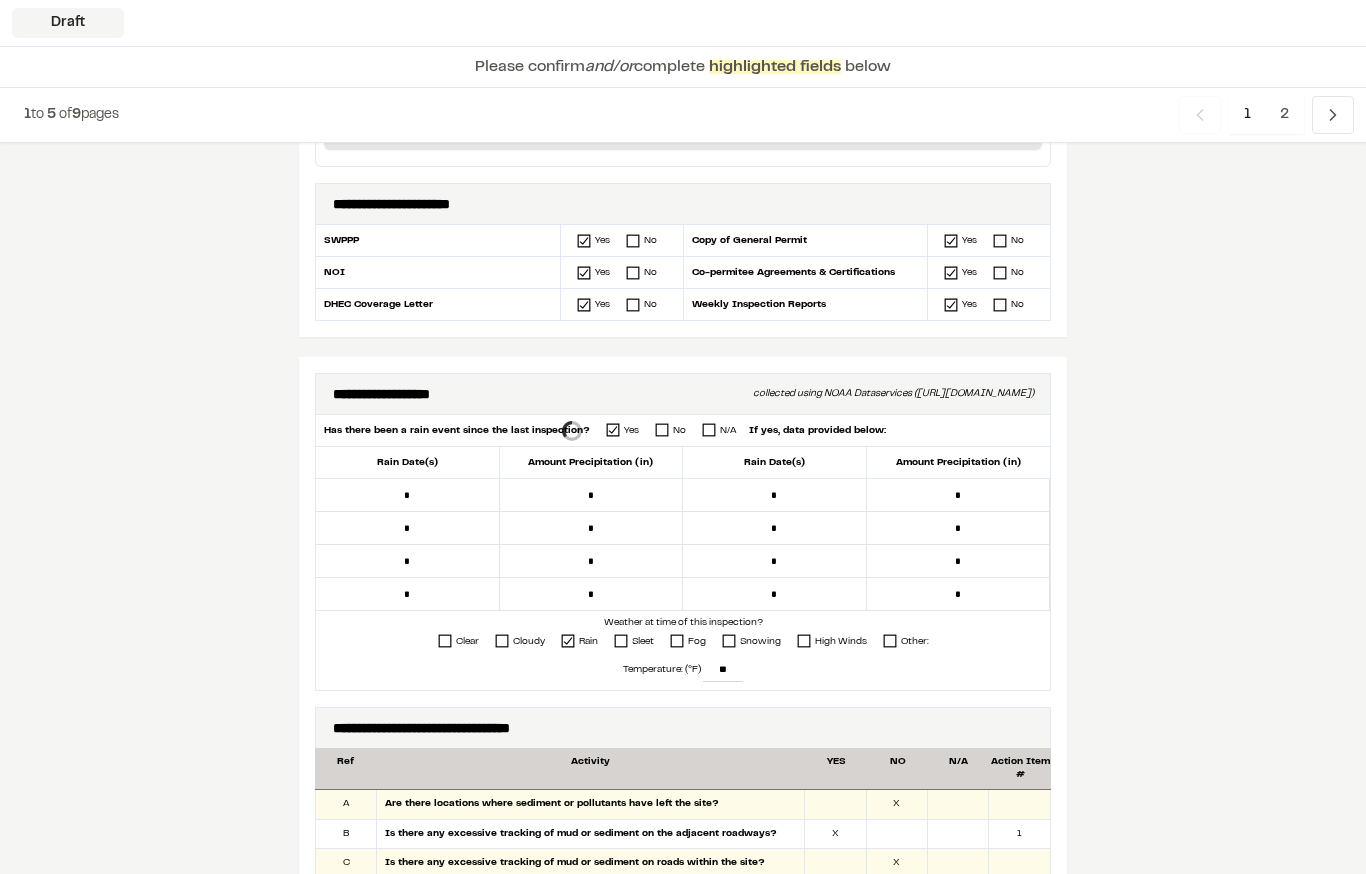 click on "*" at bounding box center [408, 495] 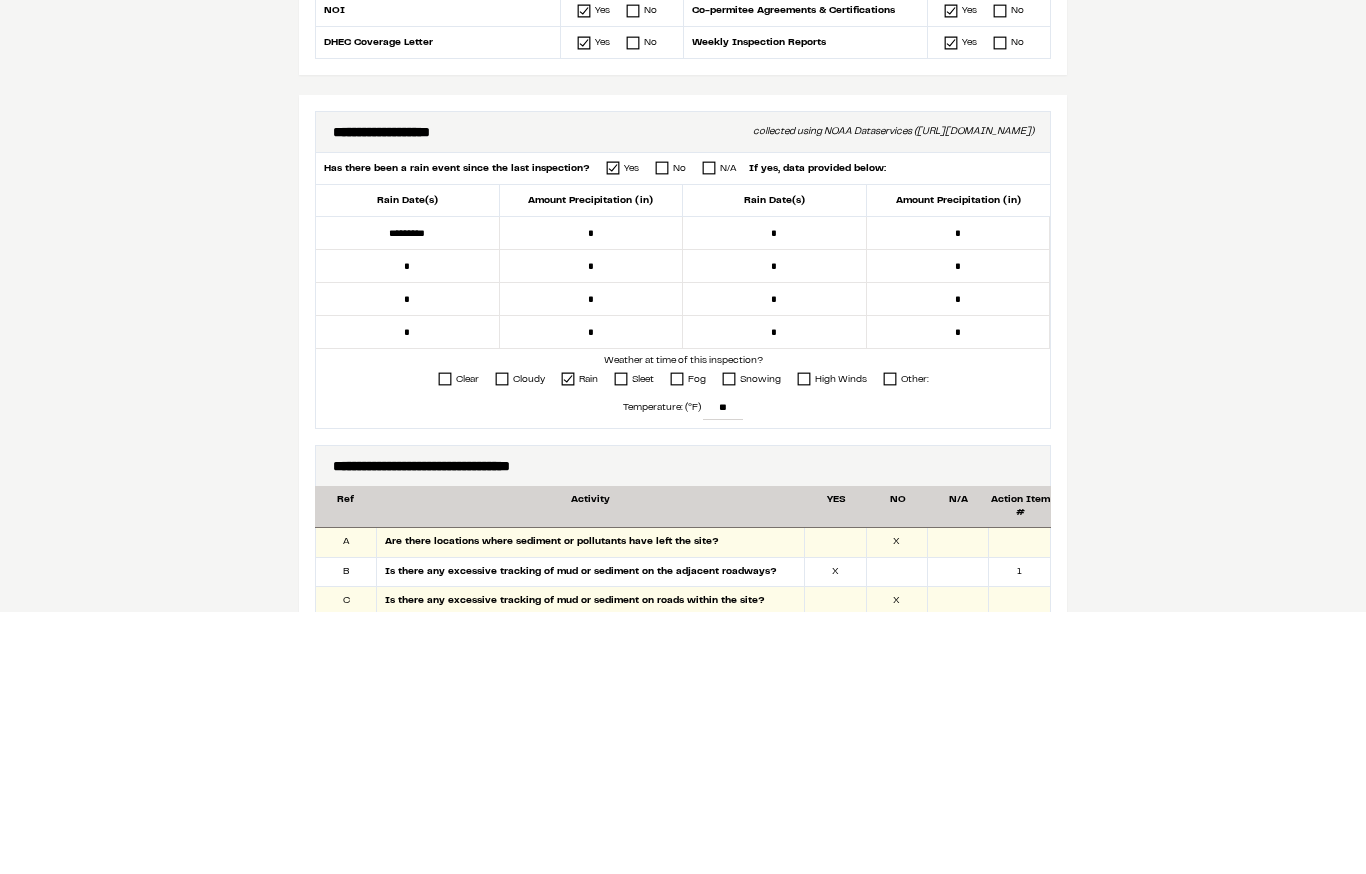 type on "*********" 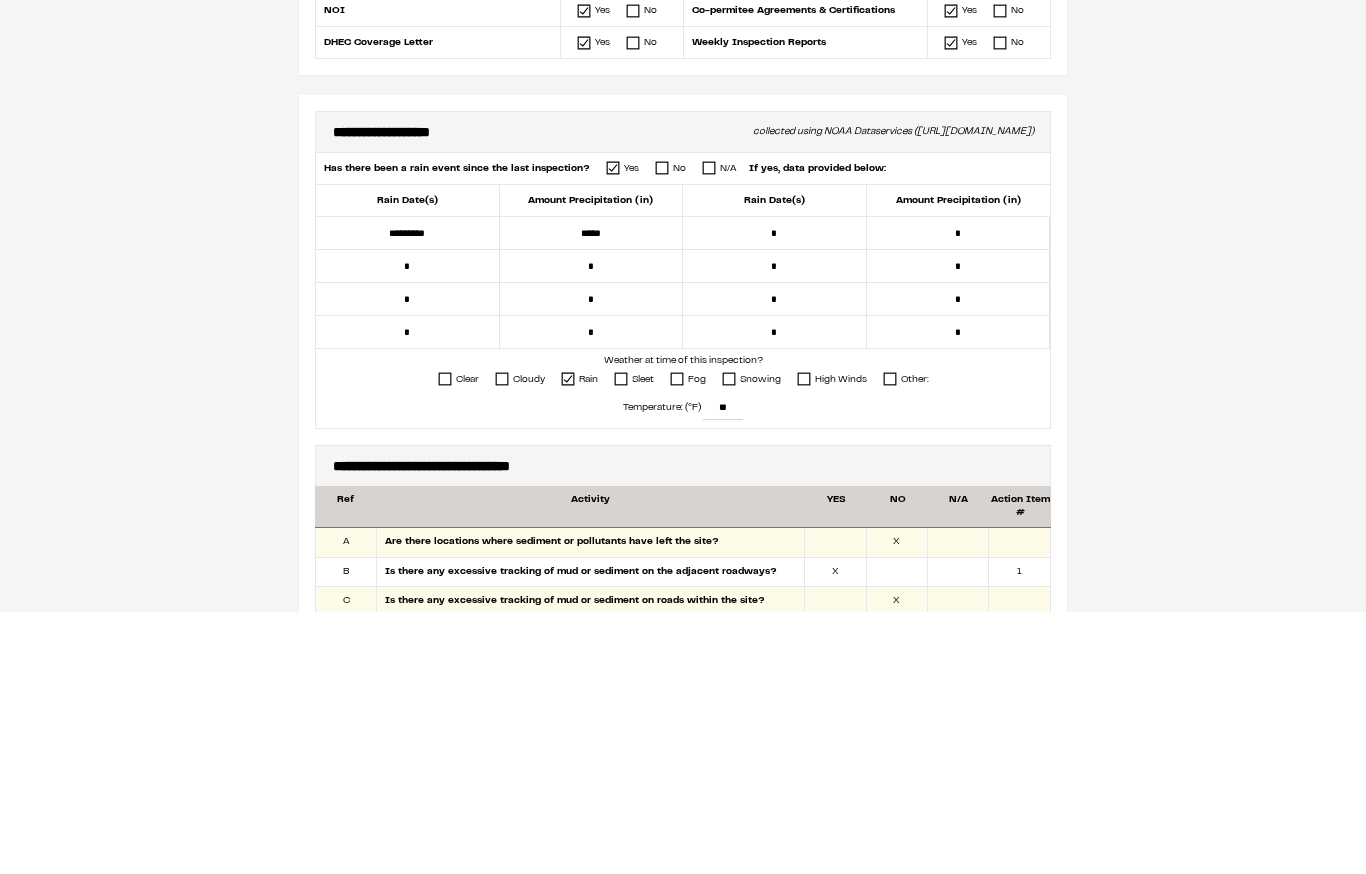 type on "*****" 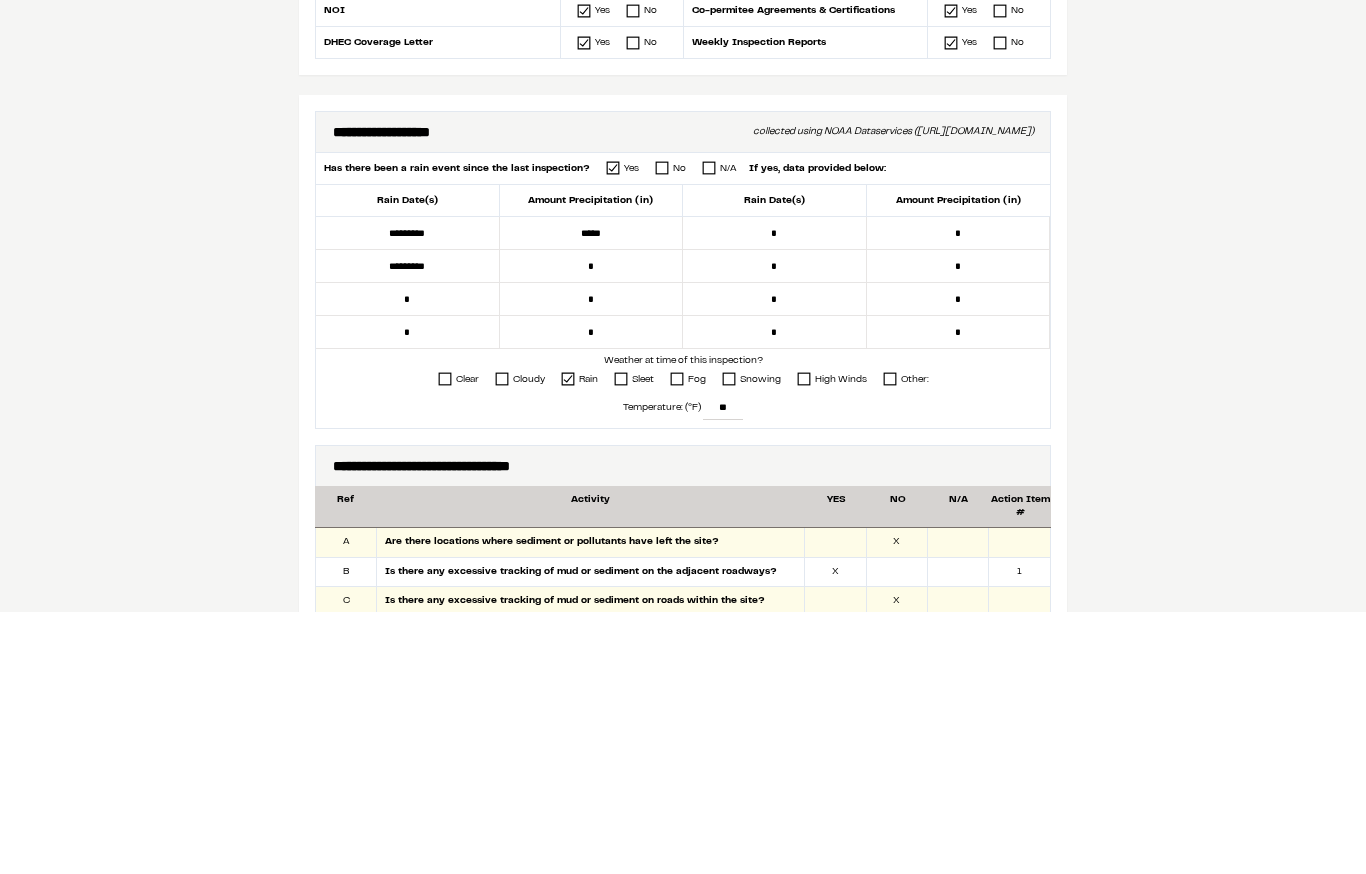 type on "*********" 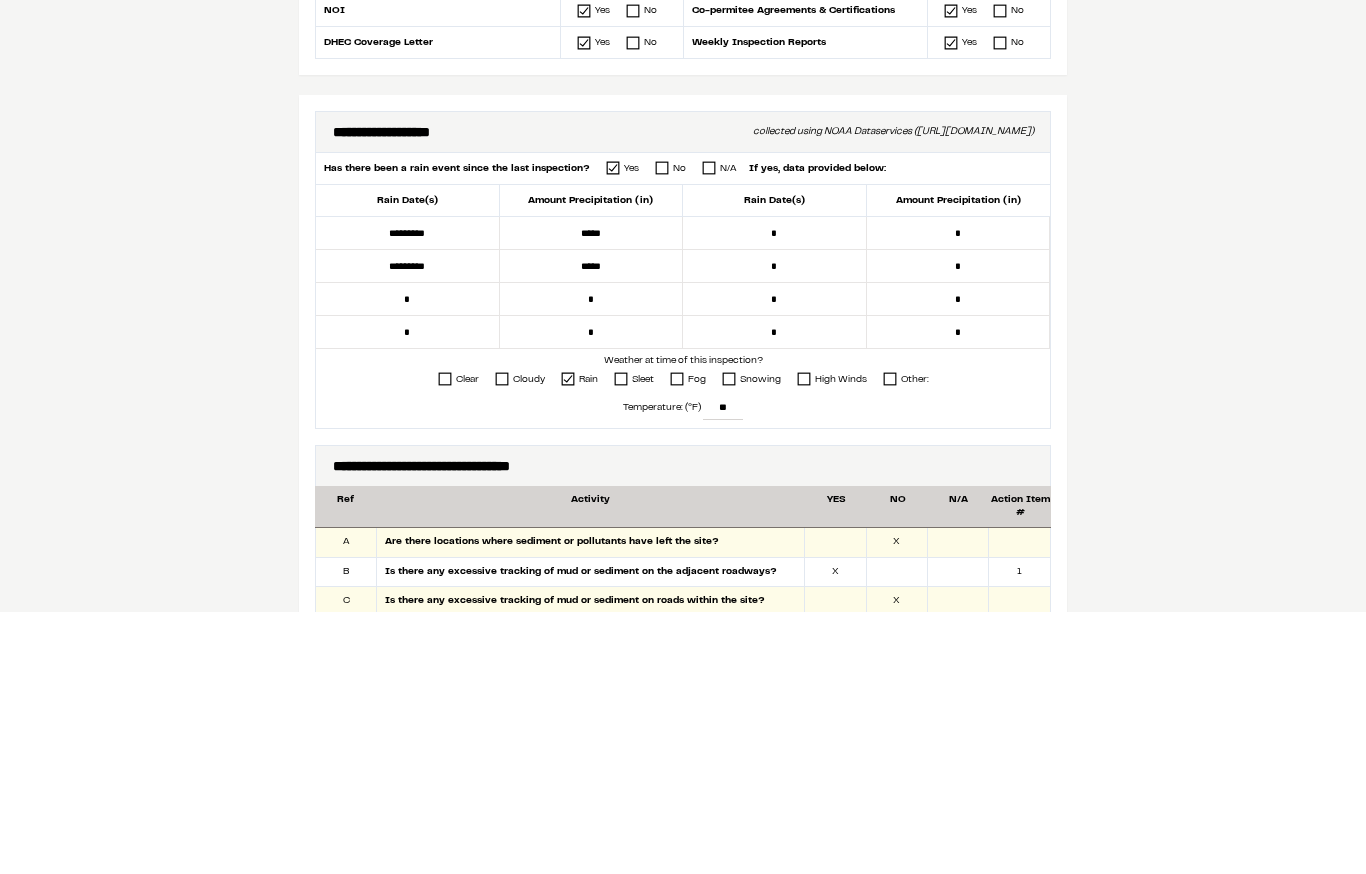 type on "*****" 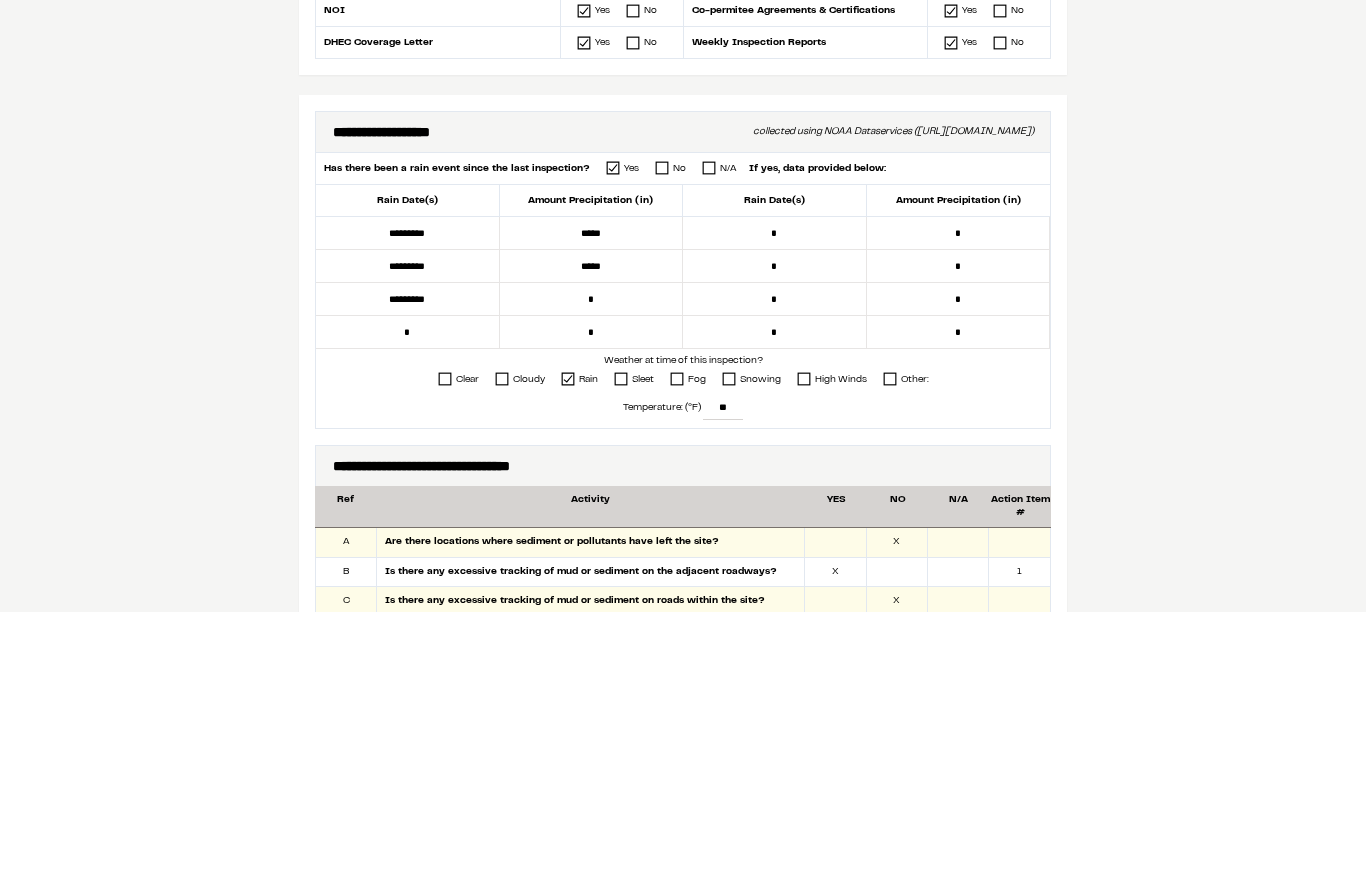 type on "*********" 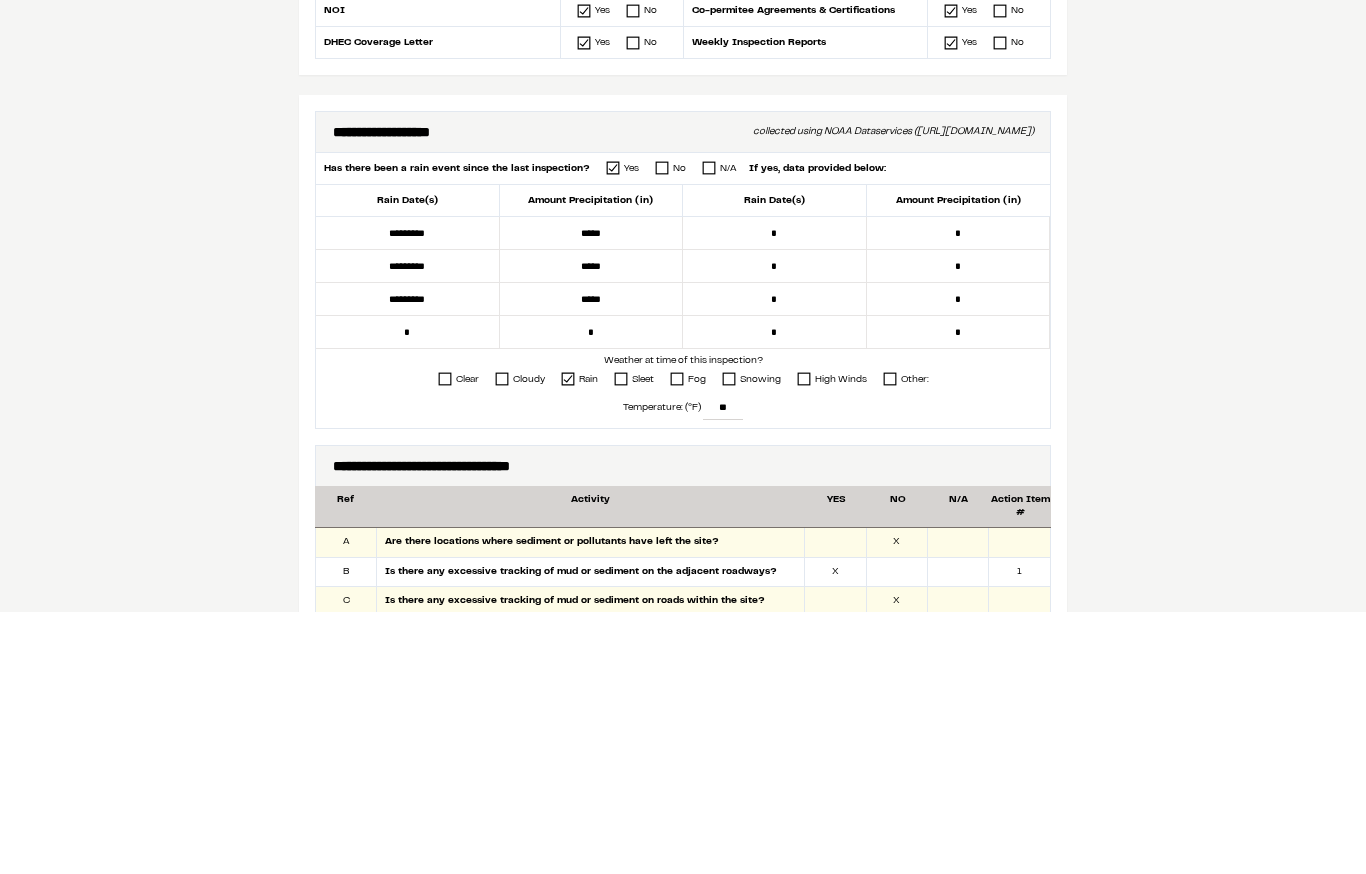 type on "*****" 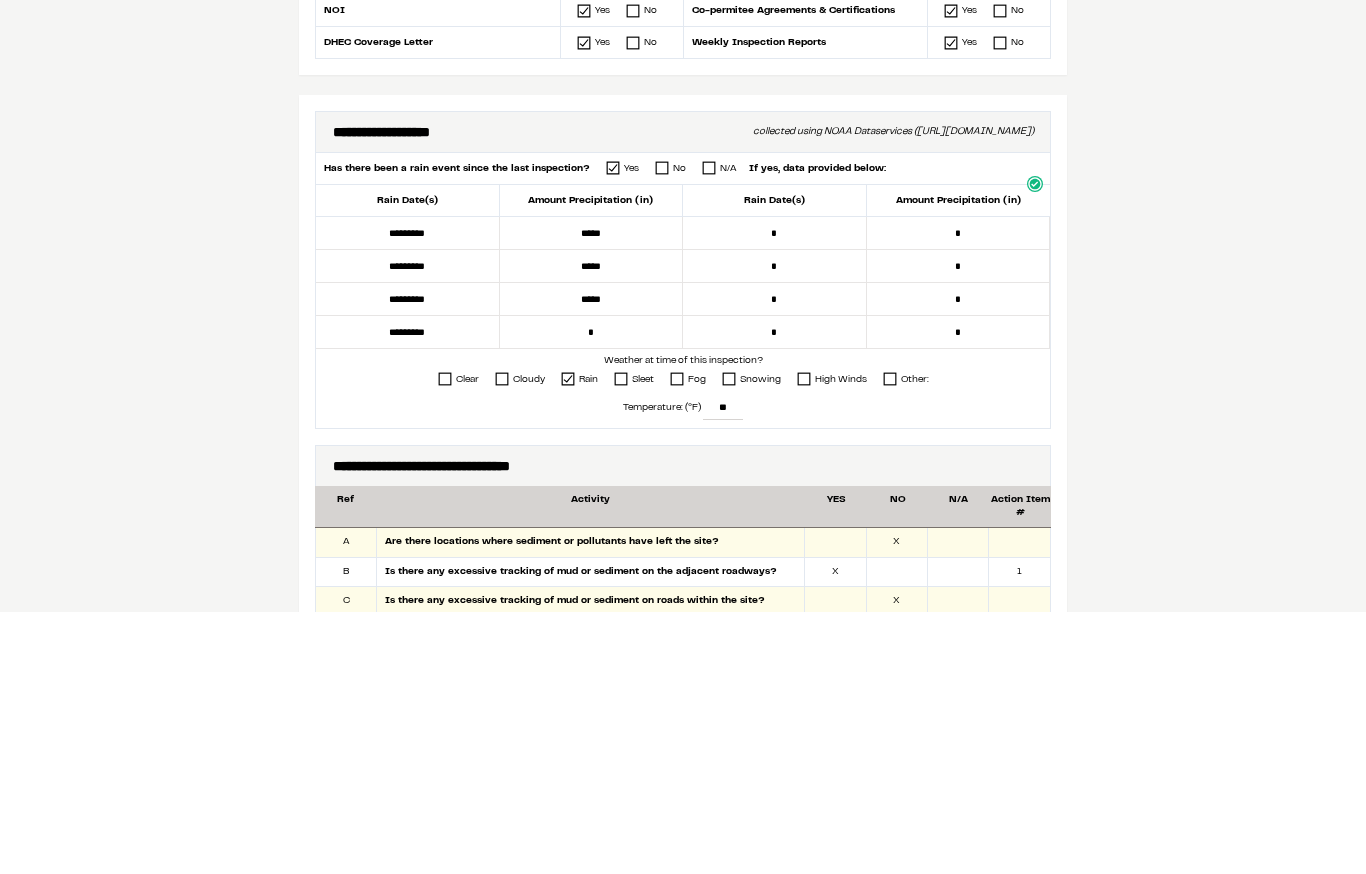 type on "*********" 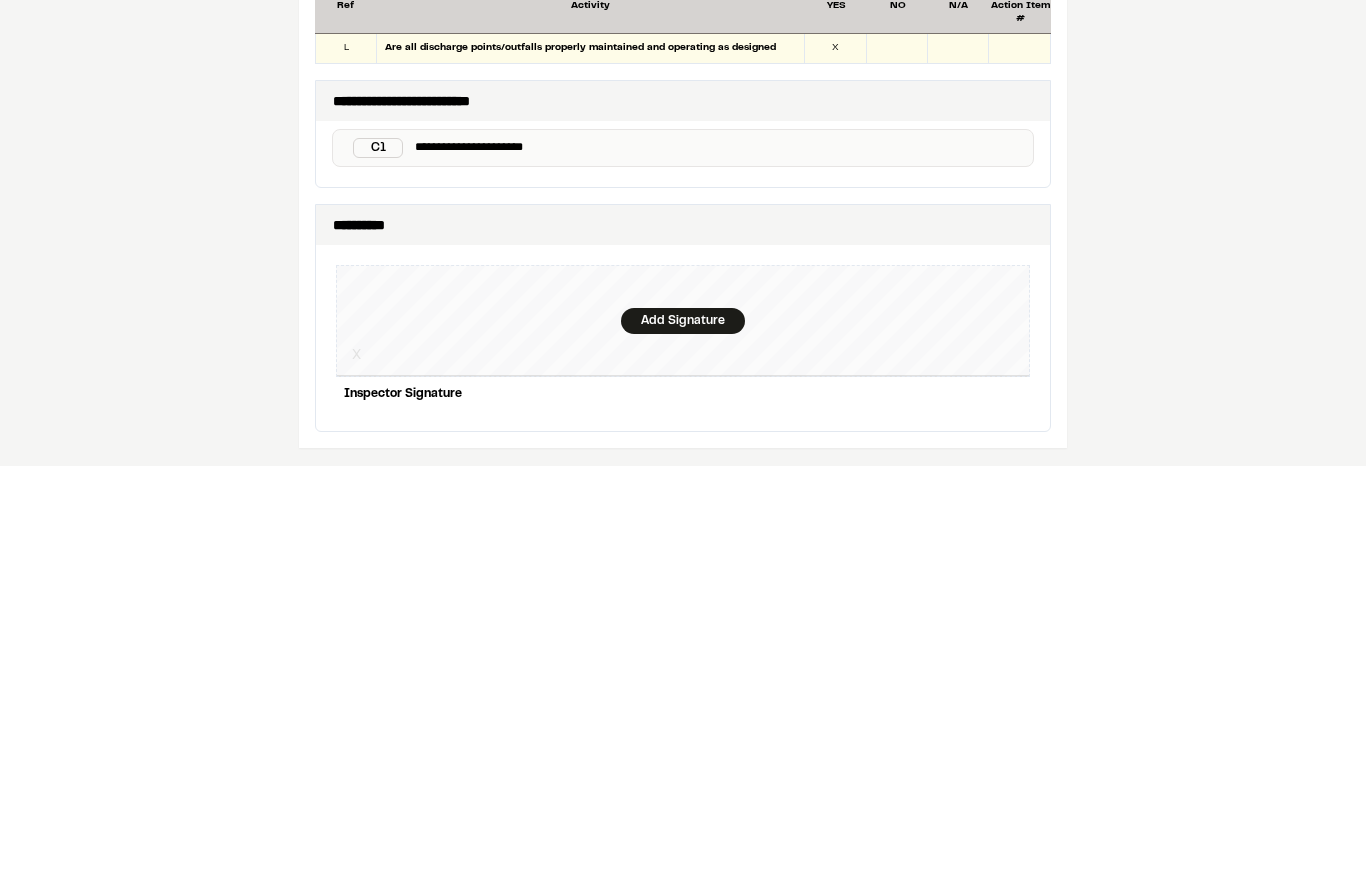 scroll, scrollTop: 2000, scrollLeft: 0, axis: vertical 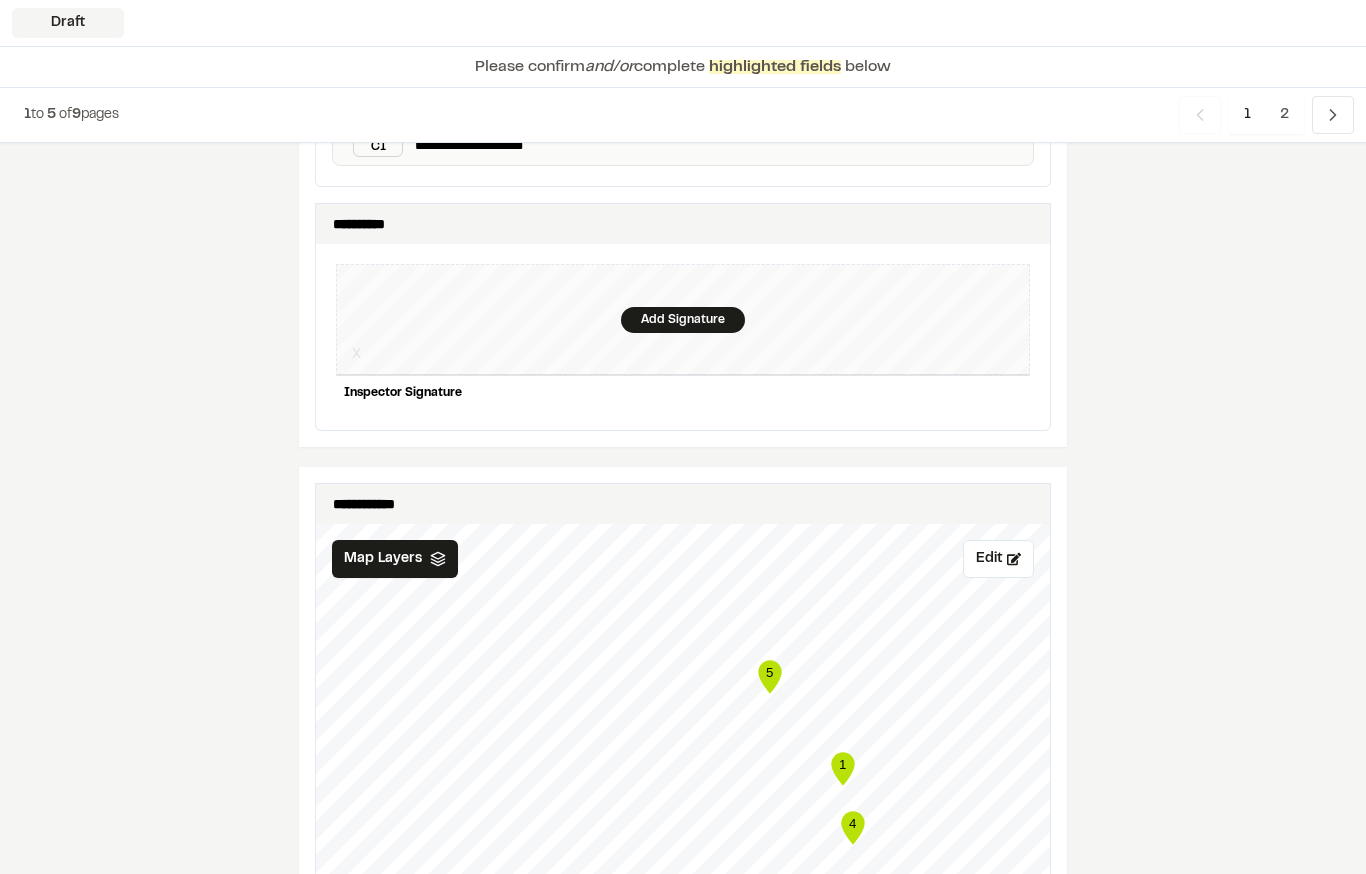 type on "*****" 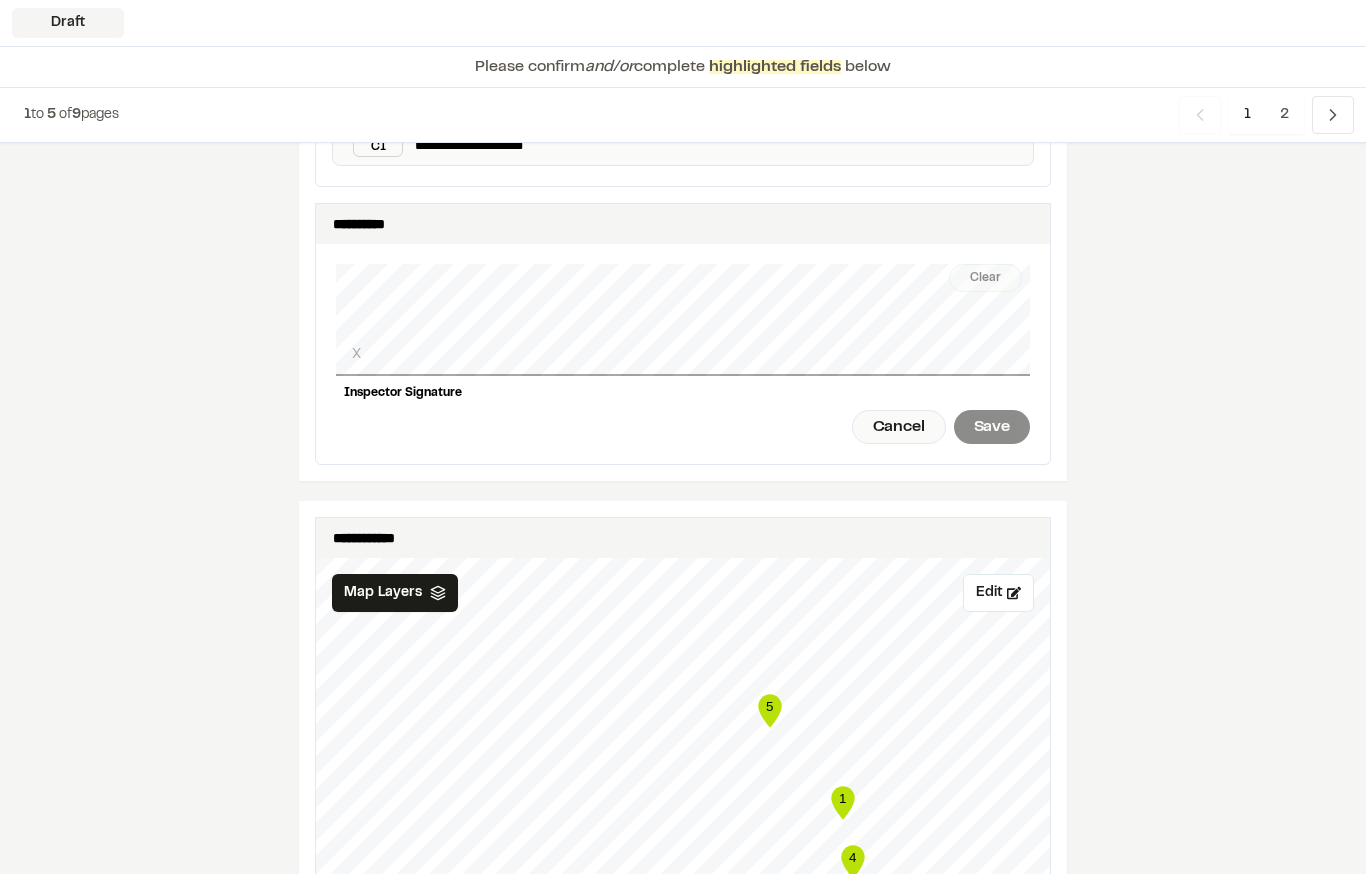 click on "Draft" at bounding box center (683, 23) 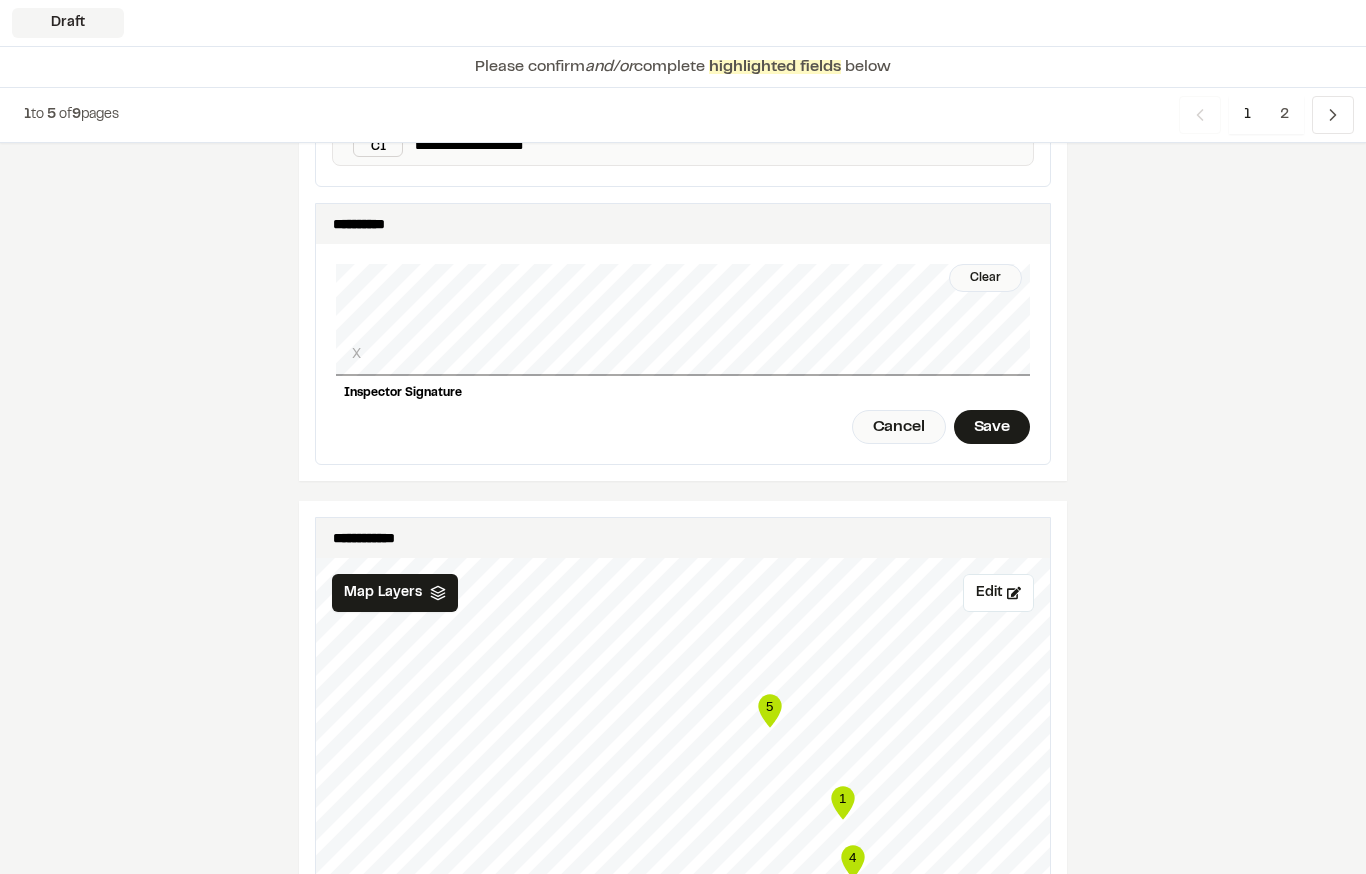 click on "Save" at bounding box center (992, 427) 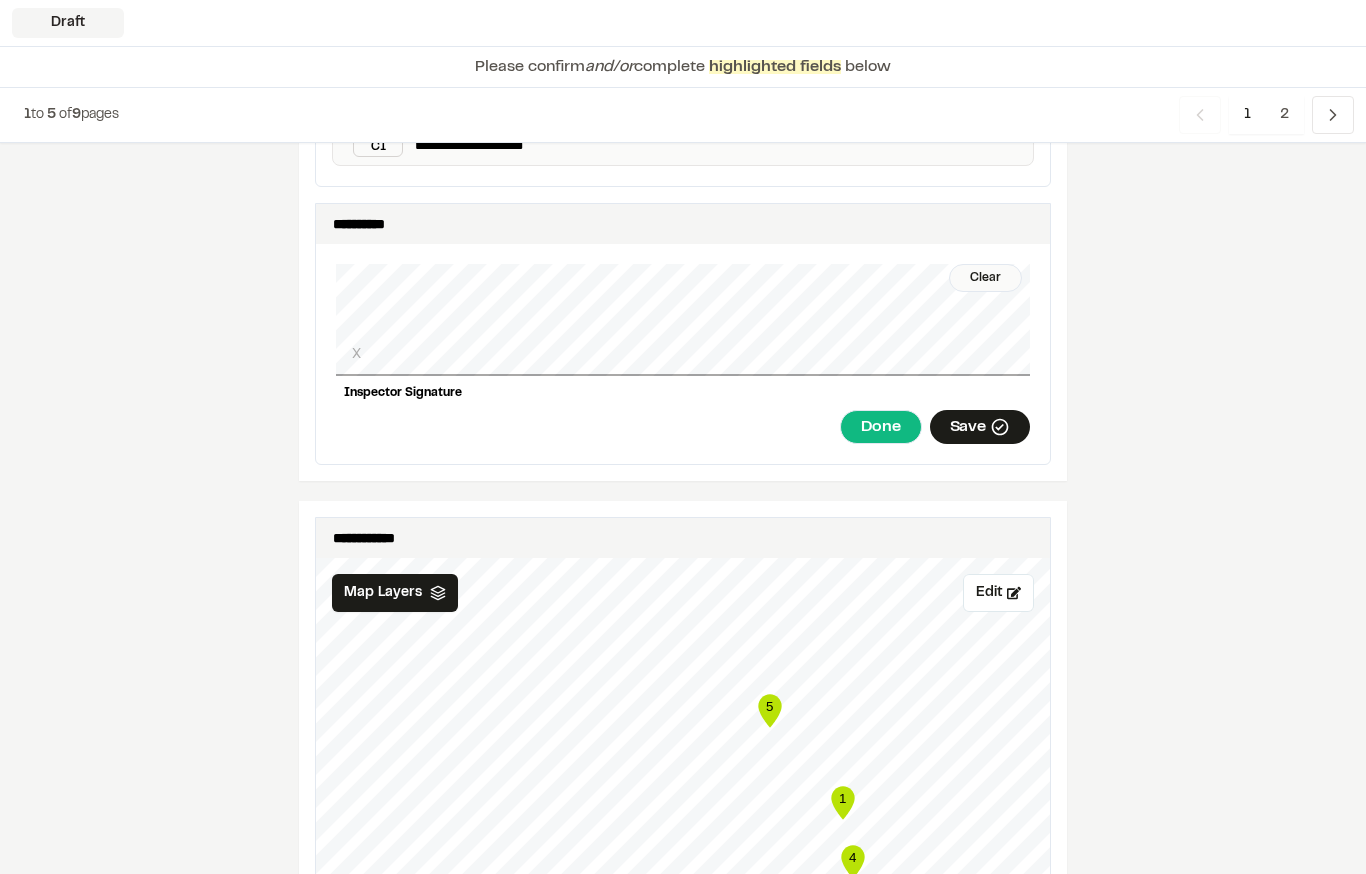 click on "Done" at bounding box center [880, 427] 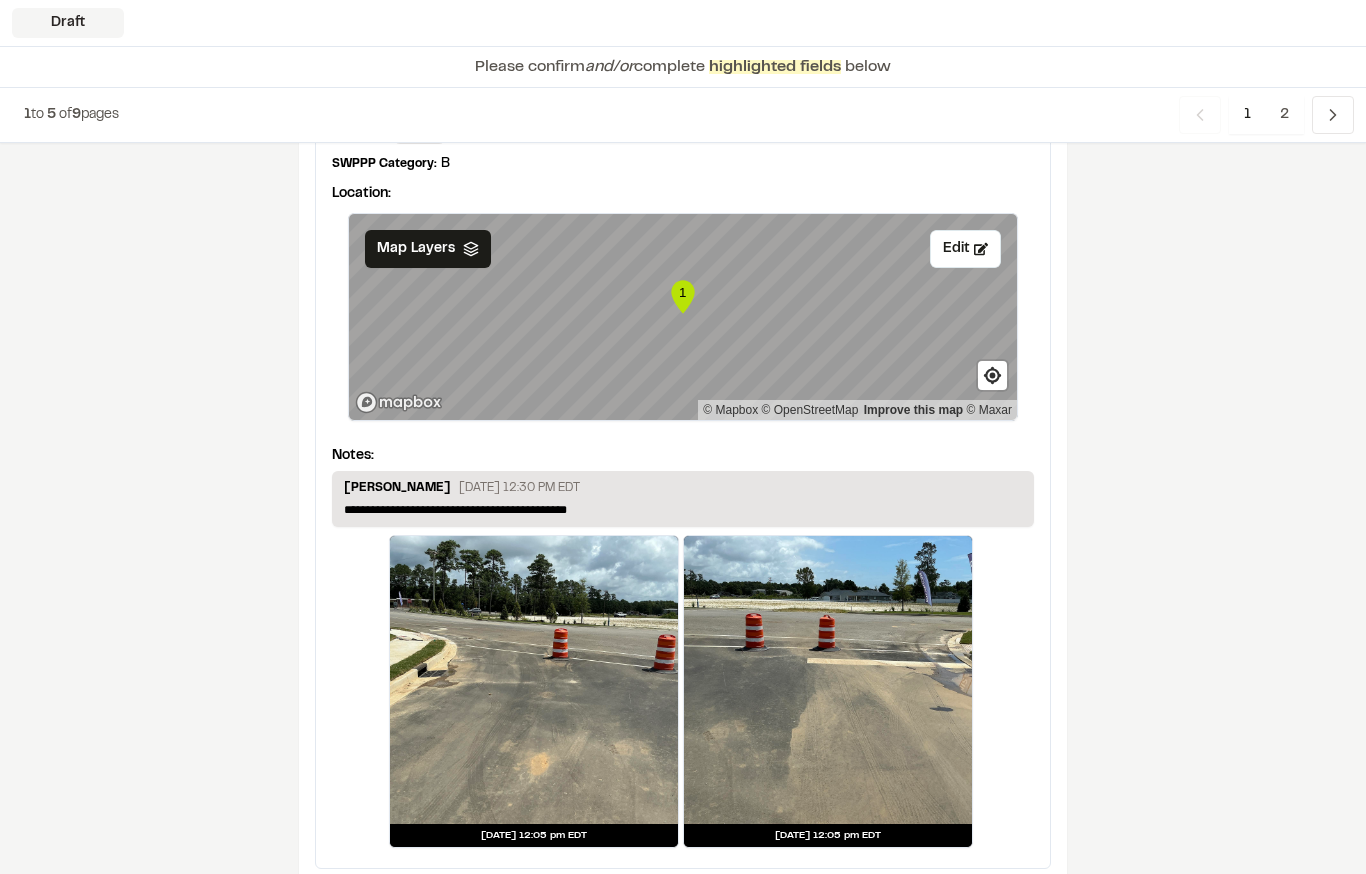 scroll, scrollTop: 3426, scrollLeft: 0, axis: vertical 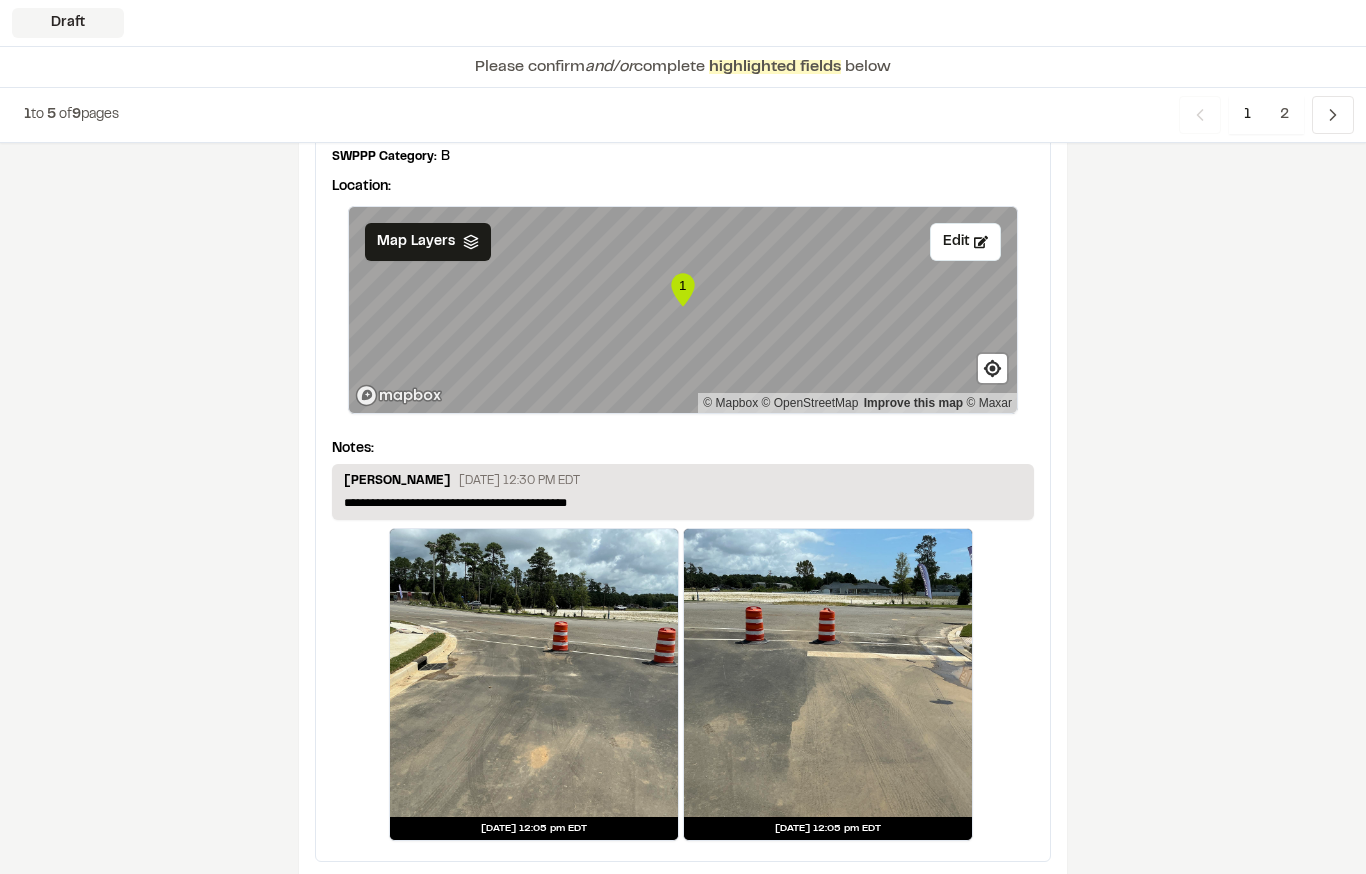 click 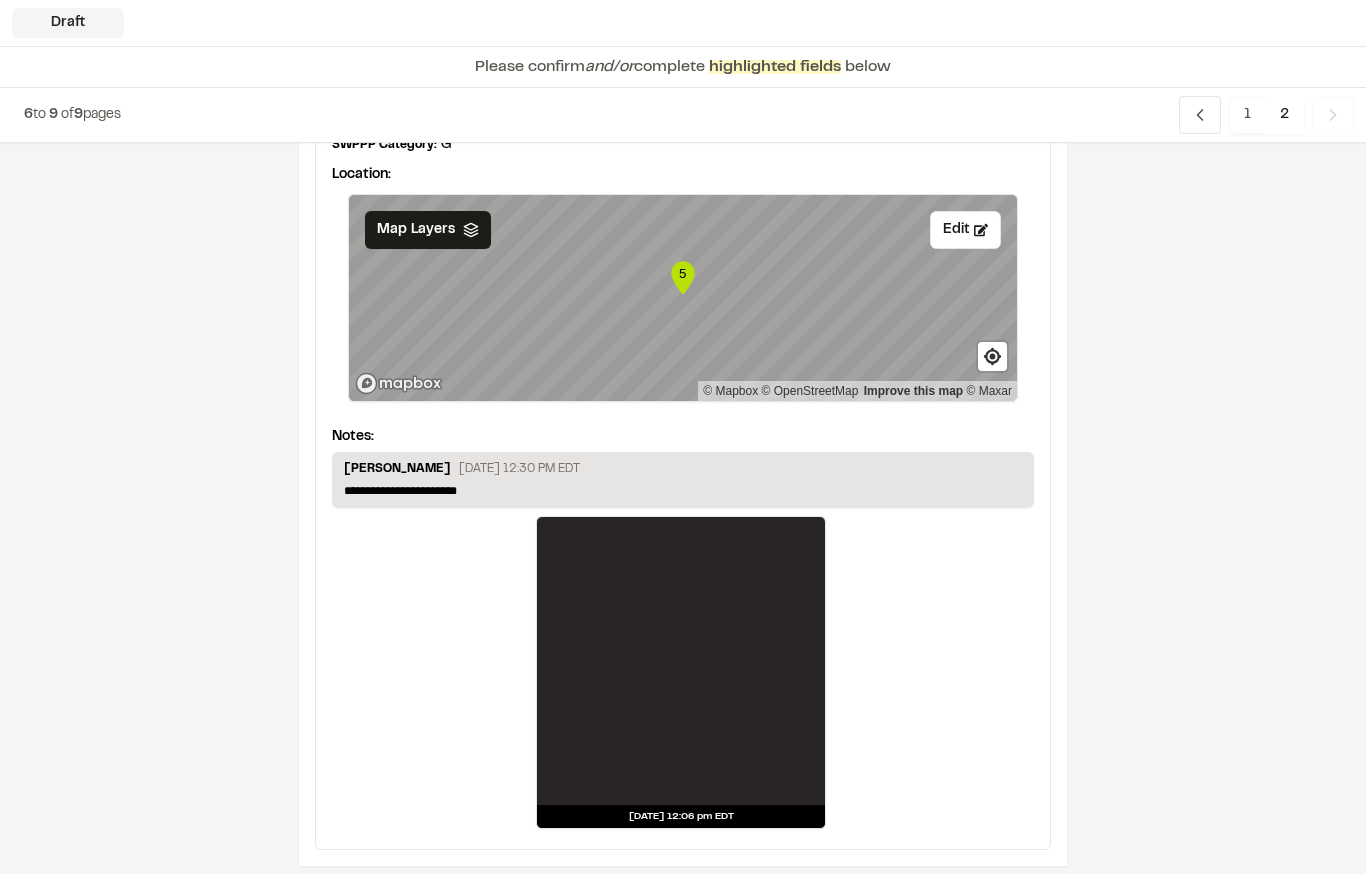 scroll, scrollTop: 2786, scrollLeft: 0, axis: vertical 